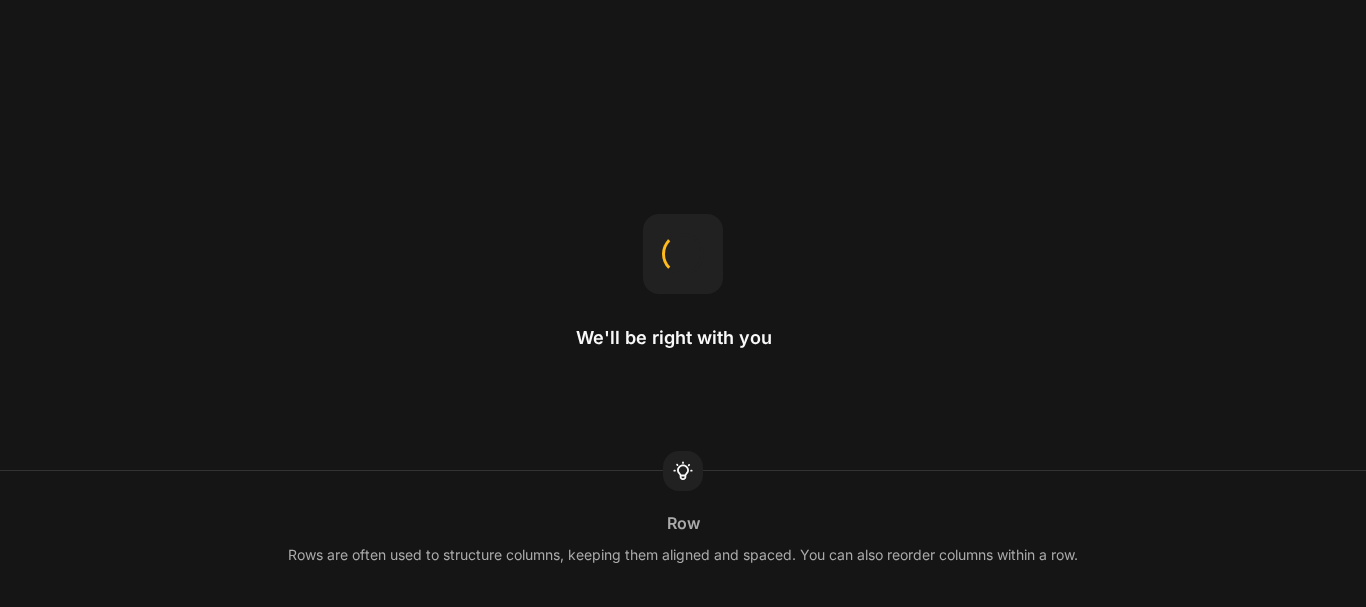 scroll, scrollTop: 0, scrollLeft: 0, axis: both 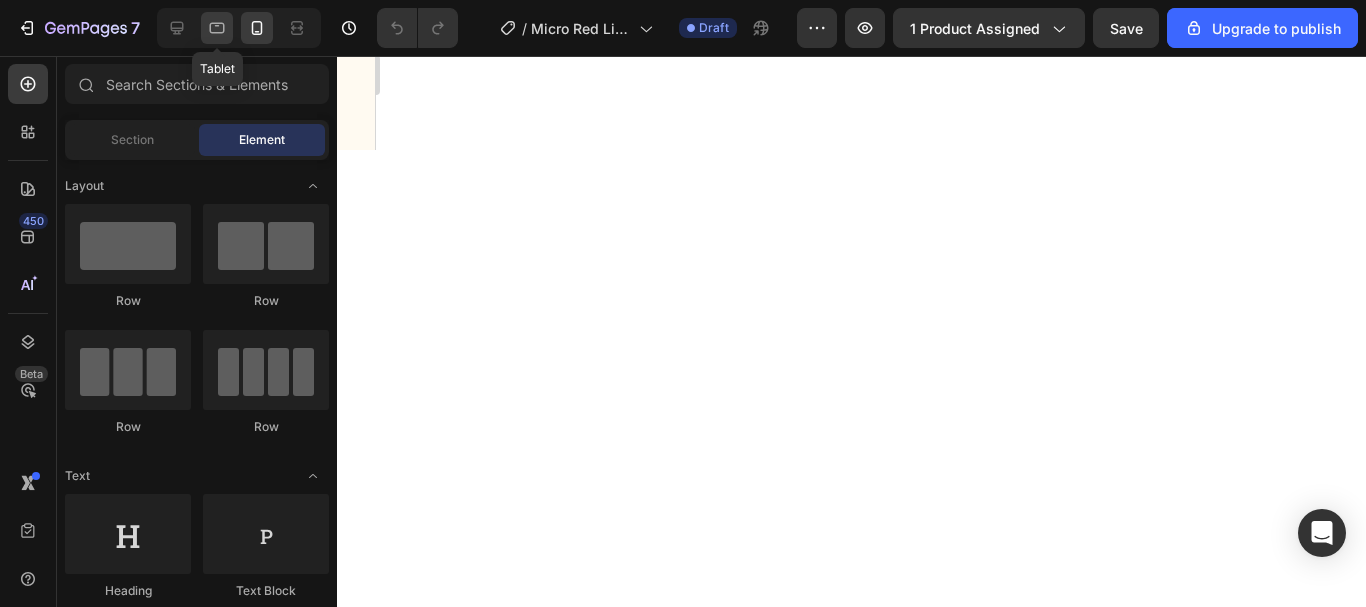 click 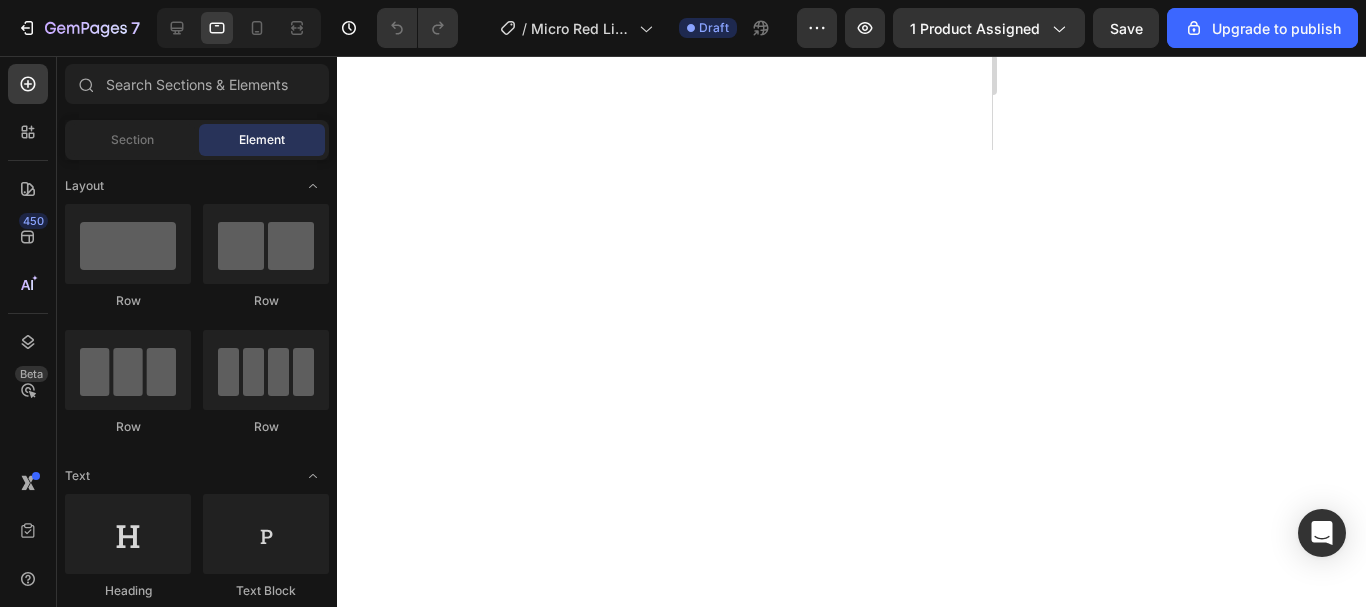 scroll, scrollTop: 882, scrollLeft: 0, axis: vertical 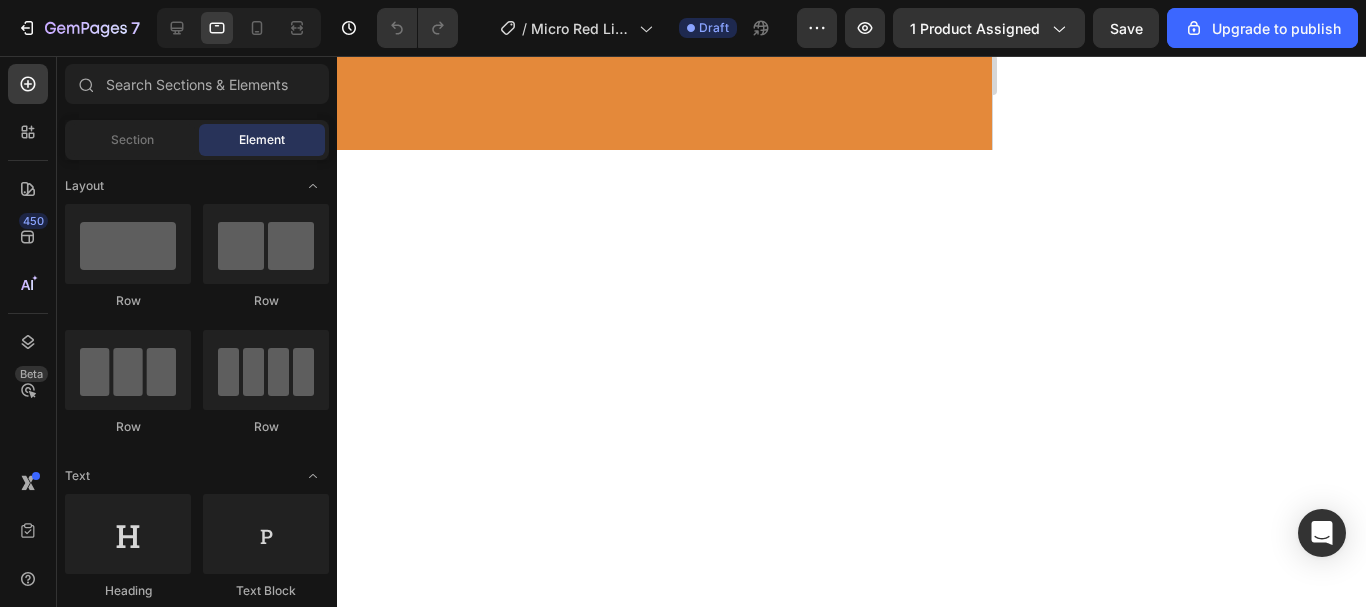 click on "Micro Red Light Therapy Belt Product Title $69.99 Product Price Product Price $99.99 Product Price Product Price SALE Text Block Row Row Image Targeted Pain Relief Without Pills Text Block Row Image Compact, Customizable, and Easy to Use Text Block Row Image Recovery & Relaxation on the Go Text Block Row Image Total Wellness Boost: From Muscle to Mood Text Block Row Kaching Bundles Add to cart Add to Cart Image Image Image Image Row [FIRST] [LAST], [AGE], [STATE] Text Block Icon Icon Icon Icon Icon Icon List Row "After my car accident, I struggled with daily back and shoulder pain. This red light belt is a game-changer. The warmth and gentle vibration feel like a mini spa session, and I’ve honestly cut my pain meds in half. I use it every evening while watching TV — it’s become part of my wind-down routine." Text Block Row [FIRST] [LAST], [AGE], [STATE] Text Block Icon Icon Row" at bounding box center [496, -414] 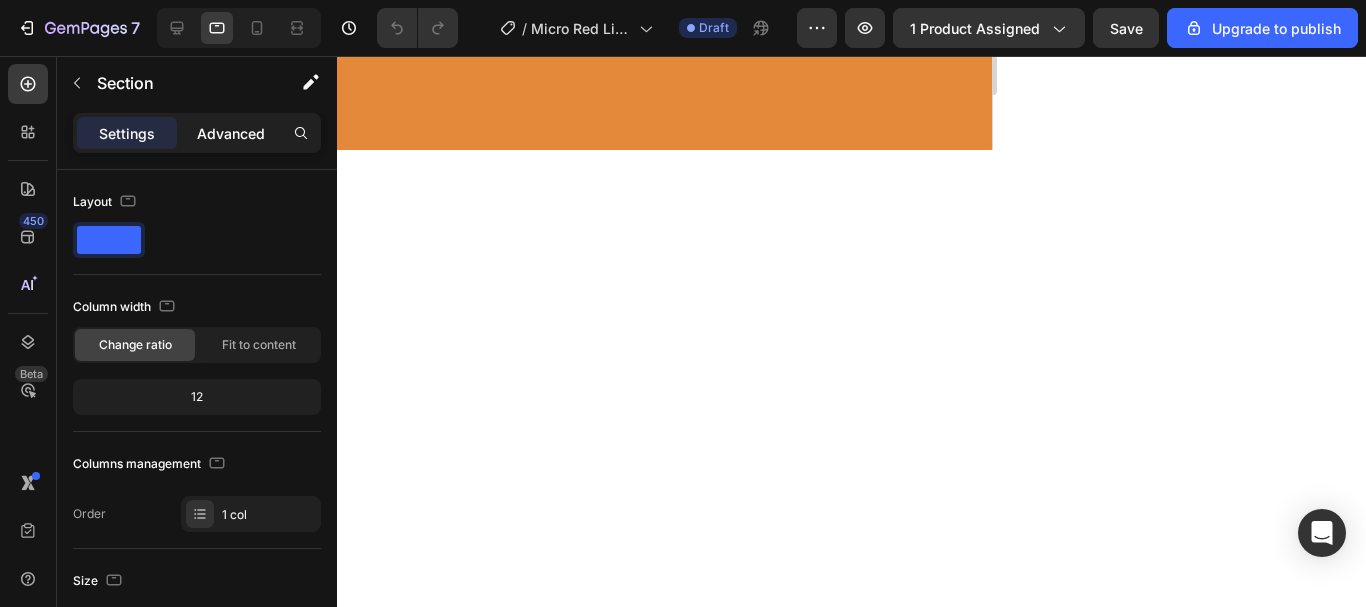 click on "Advanced" at bounding box center (231, 133) 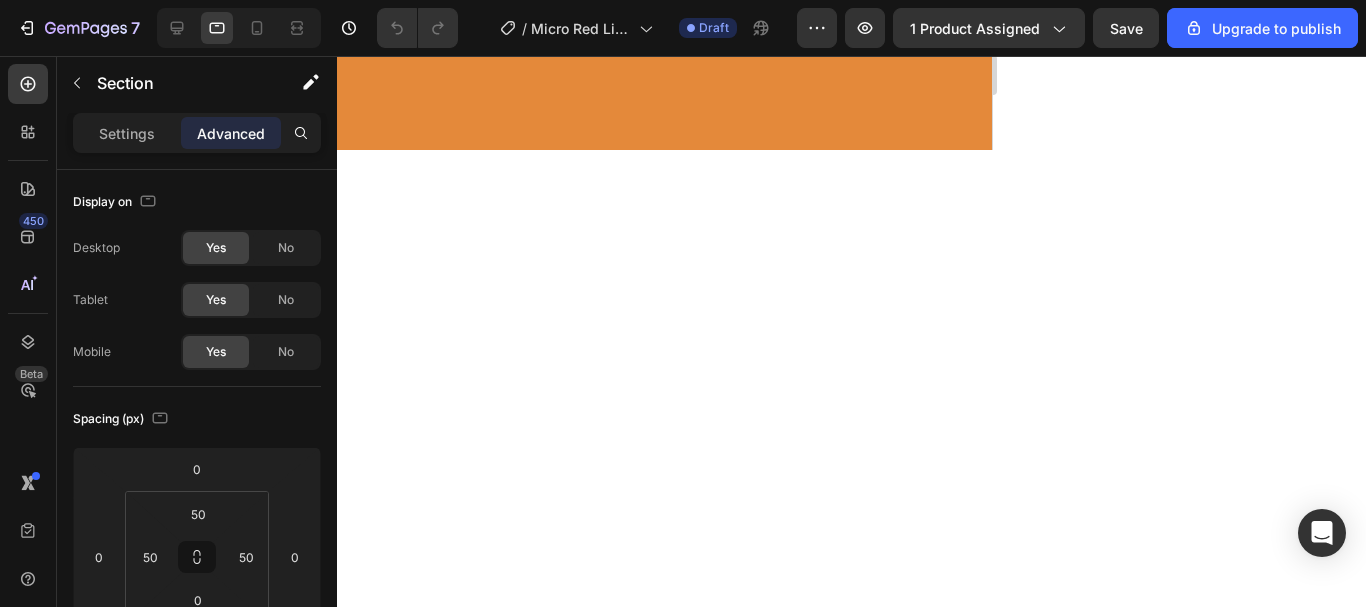 scroll, scrollTop: 1600, scrollLeft: 0, axis: vertical 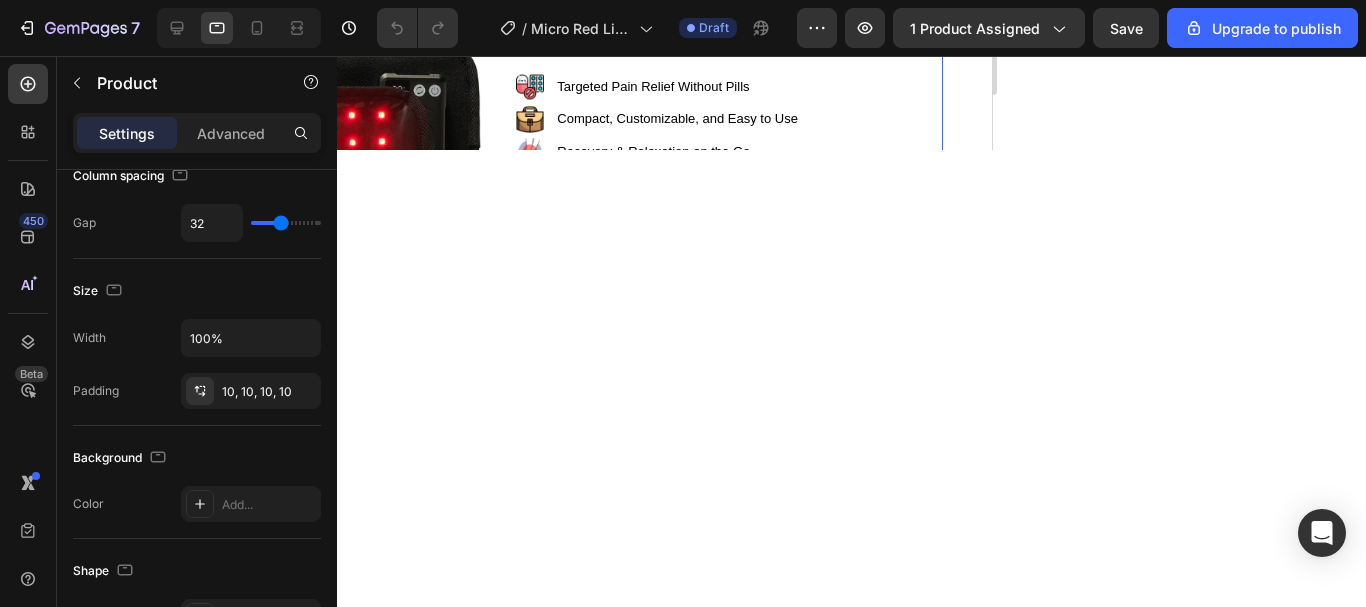 click on "Micro Red Light Therapy Belt Product Title $69.99 Product Price Product Price $99.99 Product Price Product Price SALE Text Block Row Row Image Targeted Pain Relief Without Pills Text Block Row Image Compact, Customizable, and Easy to Use Text Block Row Image Recovery & Relaxation on the Go Text Block Row Image Total Wellness Boost: From Muscle to Mood Text Block Row Kaching Bundles Kaching Bundles Add to cart Add to Cart Image Image Image Image Row [FIRST] [LAST], [AGE], [STATE] Text Block Icon Icon Icon Icon Icon Icon List Row "After my car accident, I struggled with daily back and shoulder pain. This red light belt is a game-changer. The warmth and gentle vibration feel like a mini spa session, and I’ve honestly cut my pain meds in half. I use it every evening while watching TV — it’s become part of my wind-down routine." Text Block Row Icon Row" at bounding box center [497, 287] 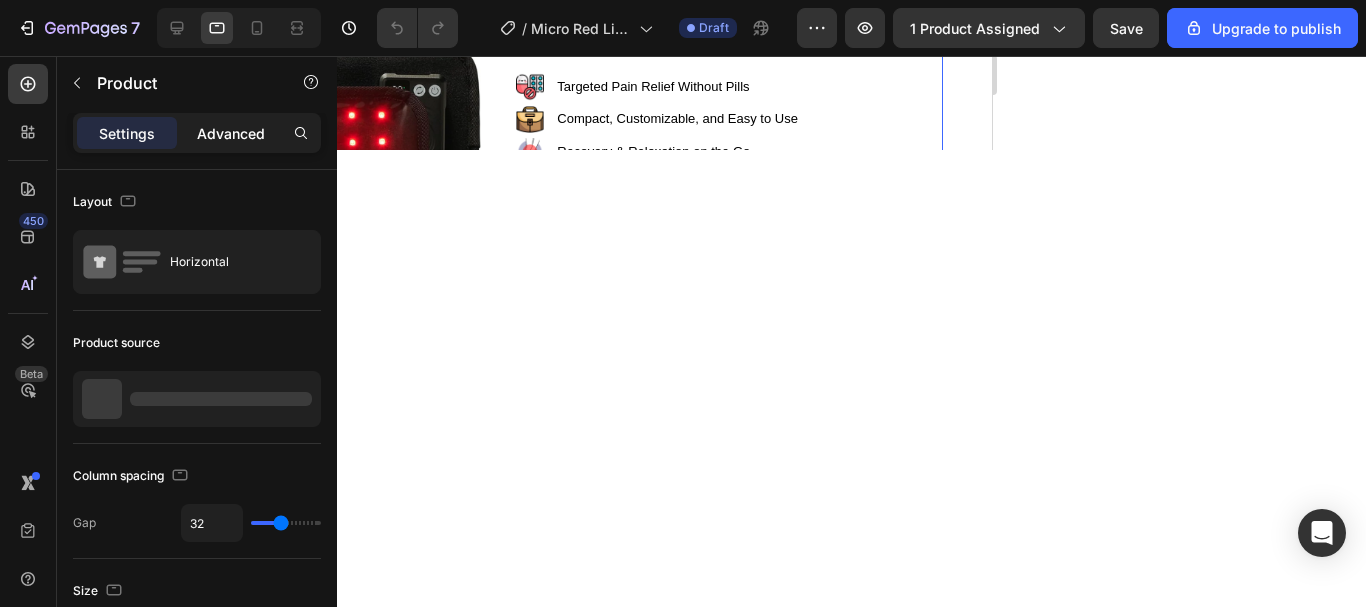 click on "Advanced" at bounding box center [231, 133] 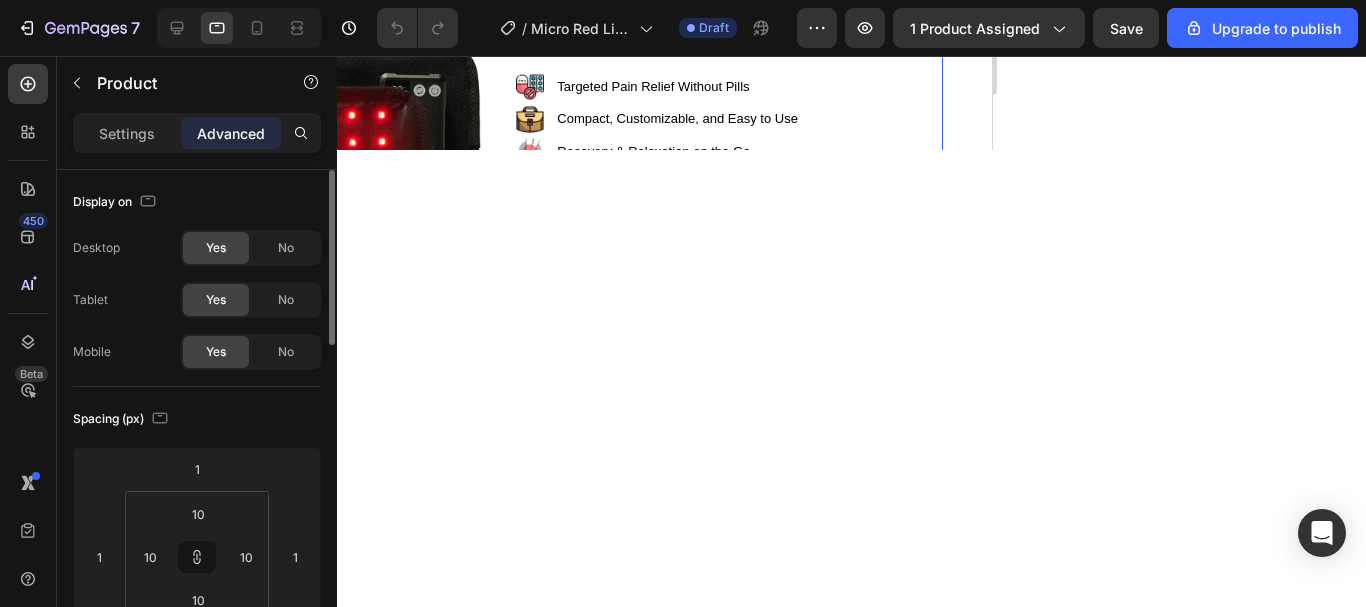 scroll, scrollTop: 100, scrollLeft: 0, axis: vertical 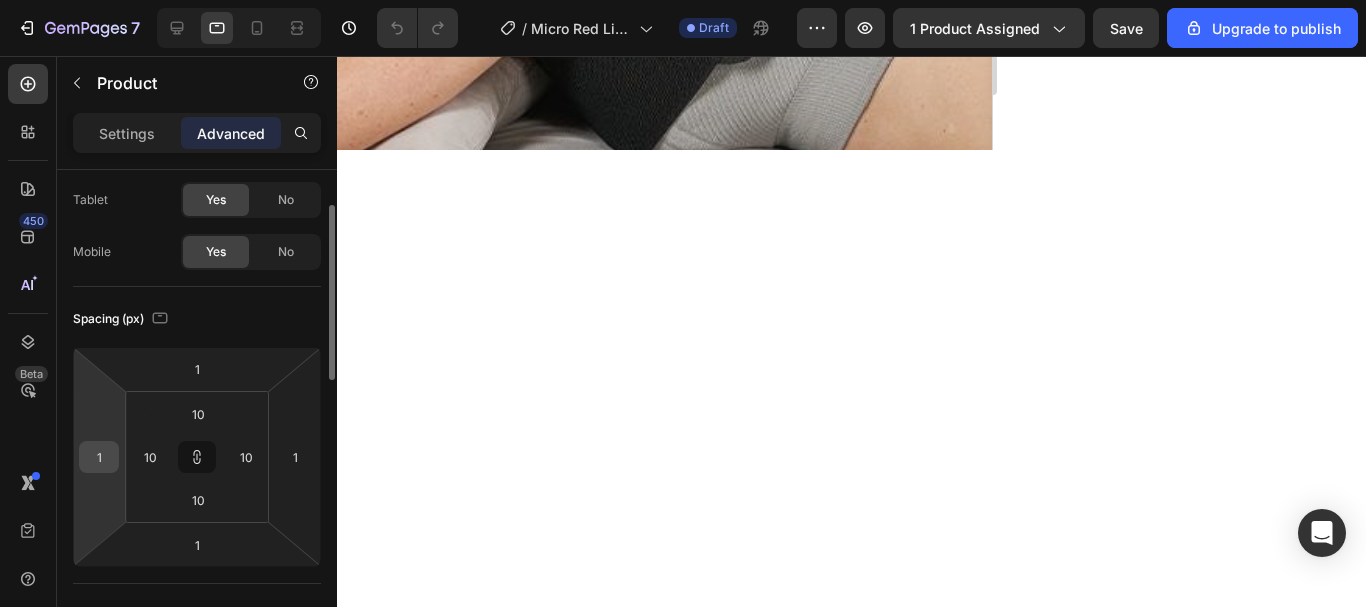 click on "1" at bounding box center [99, 457] 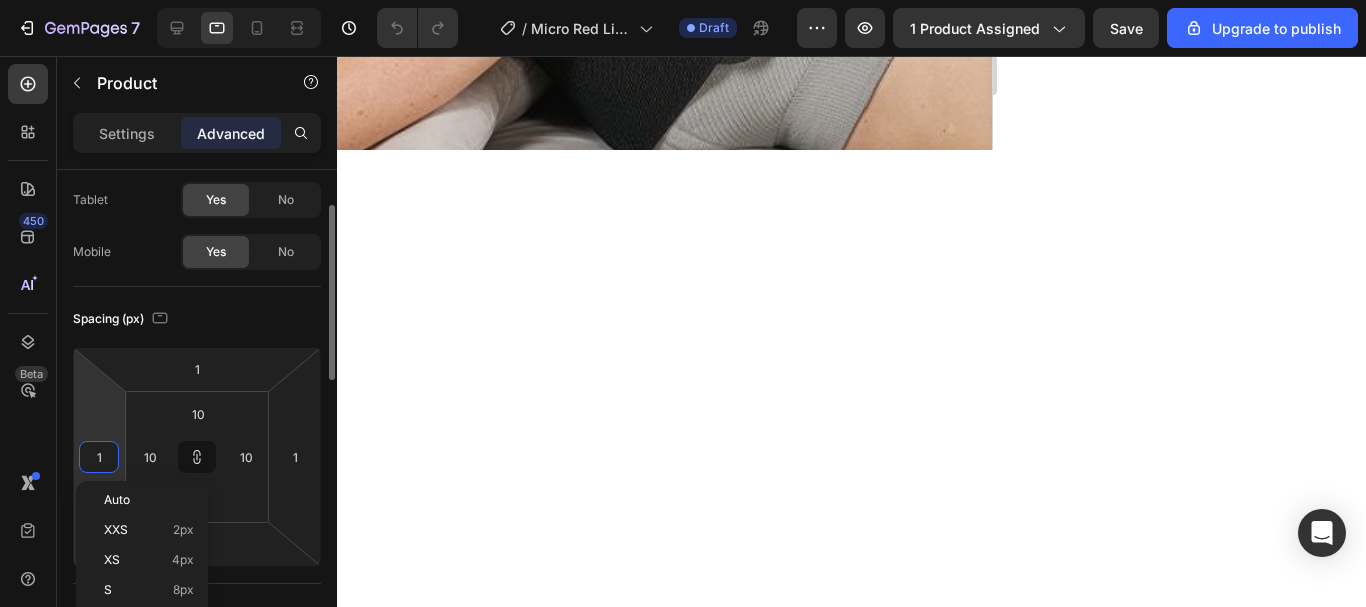 type 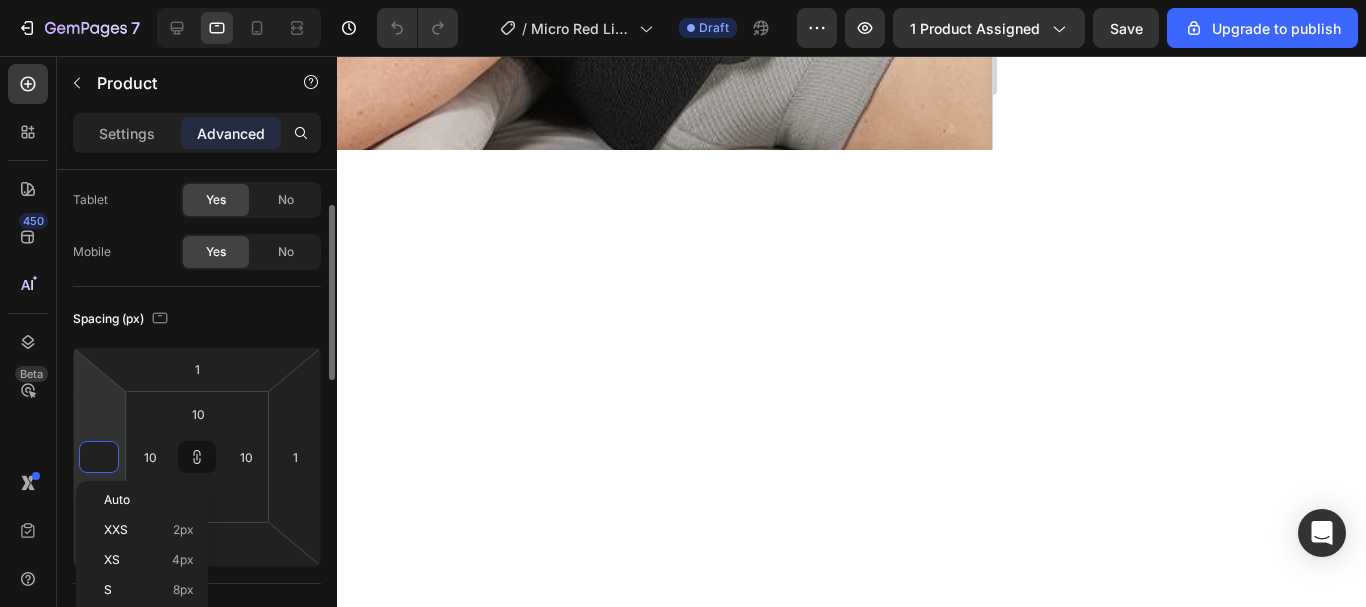 type 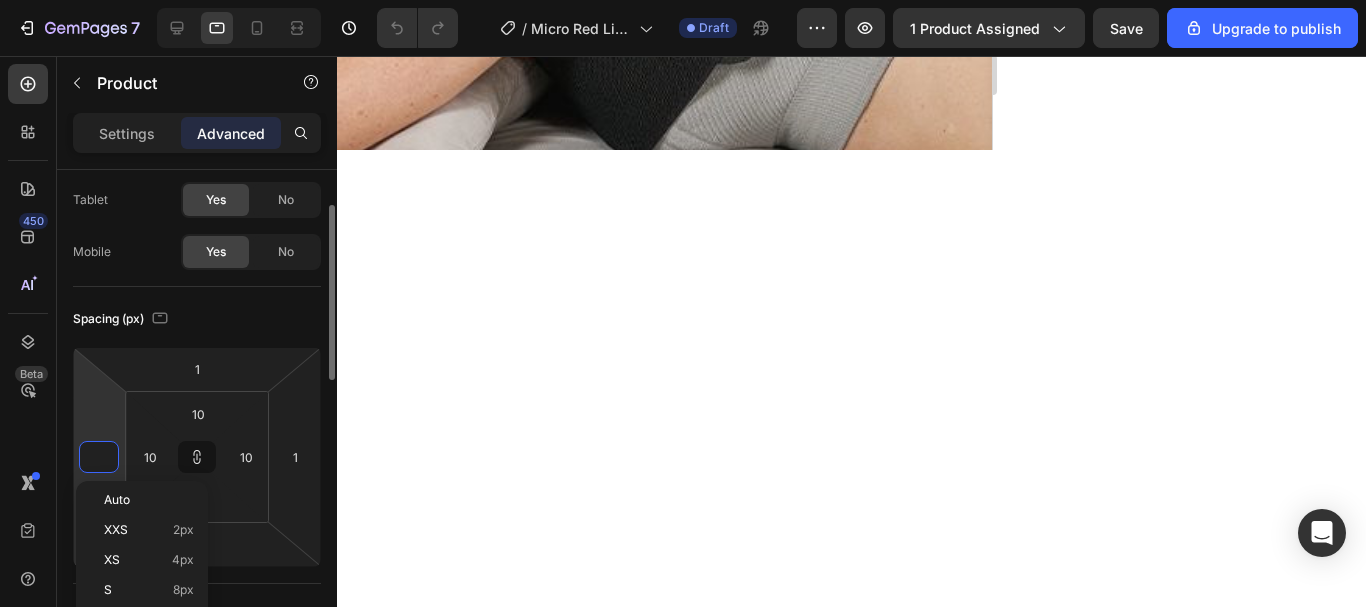 type 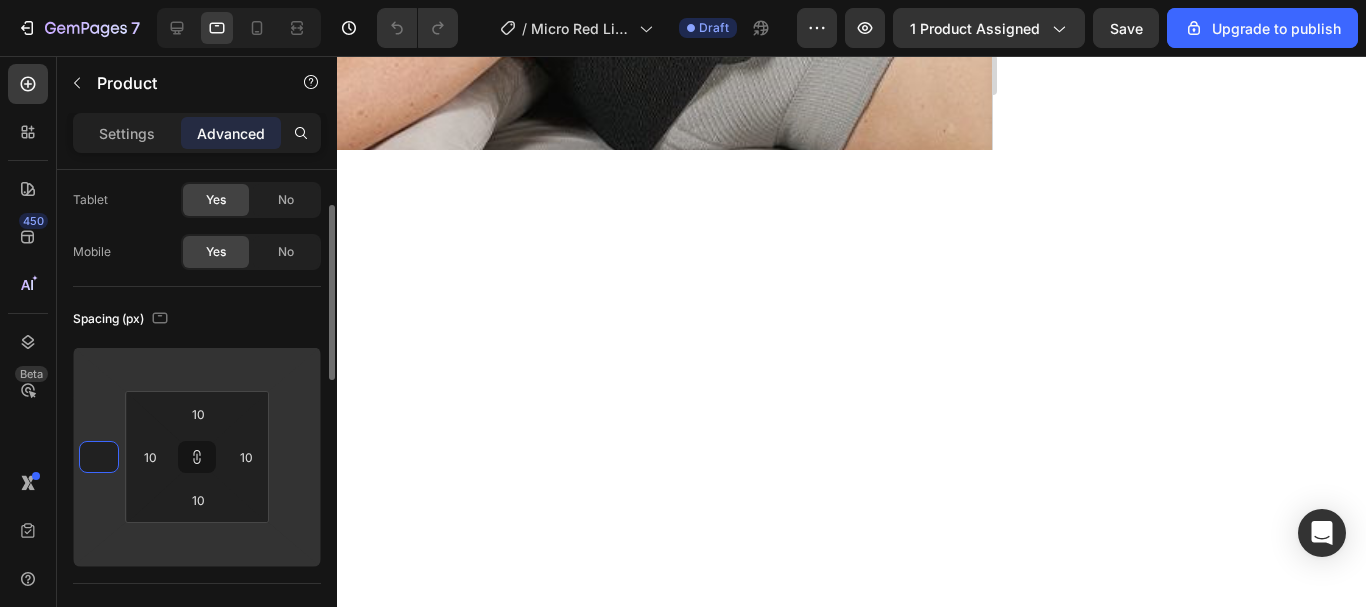 type 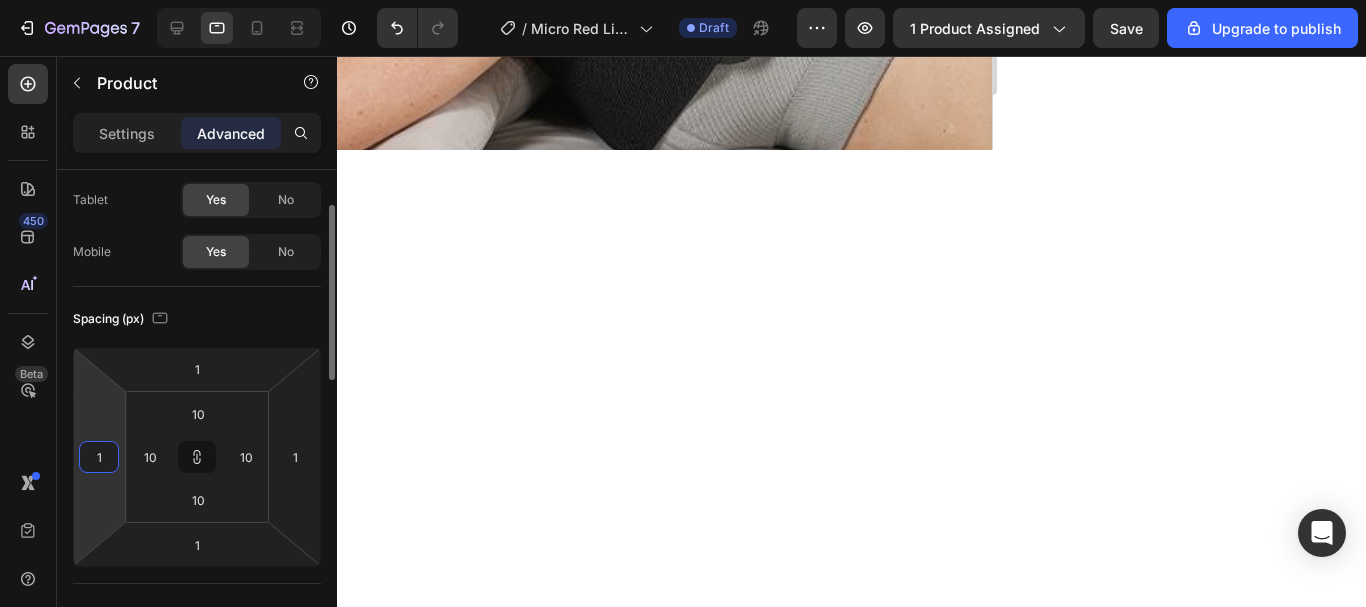click on "1" at bounding box center [99, 457] 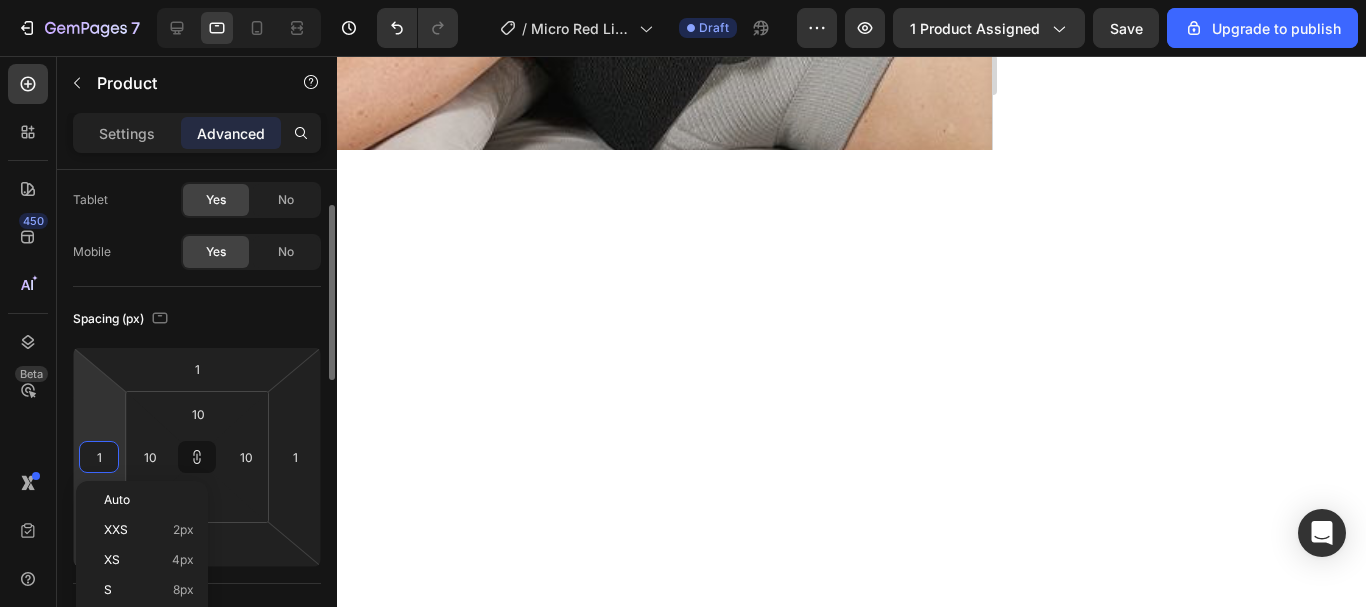 type on "0" 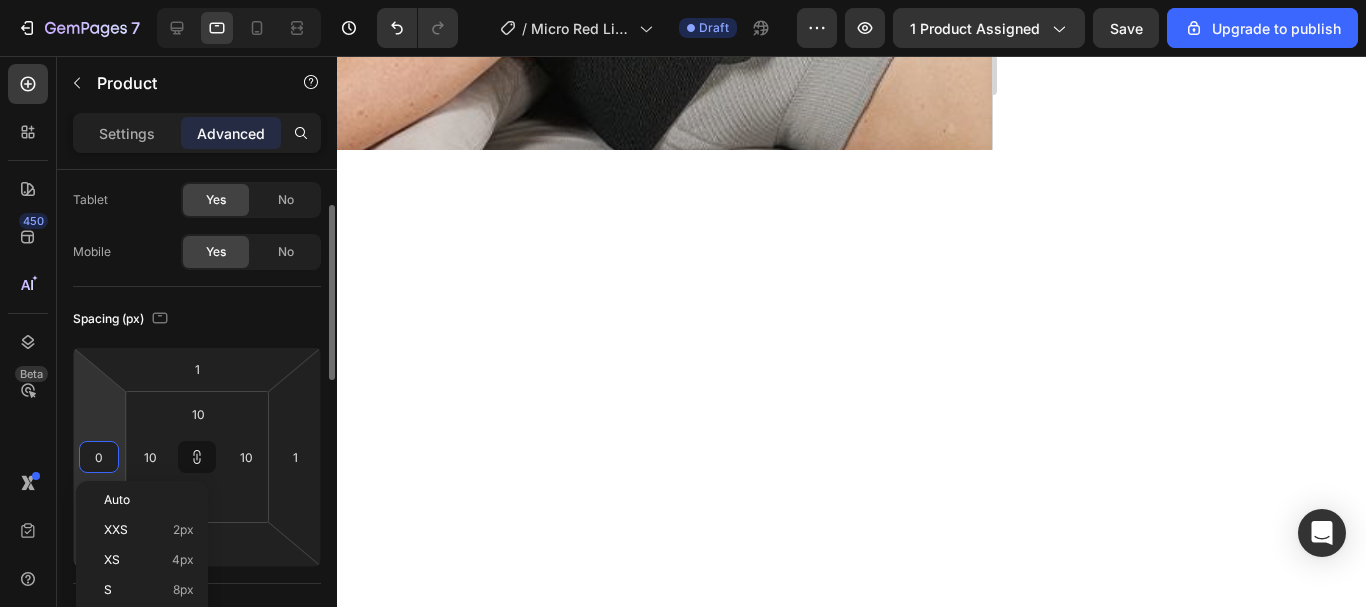 type on "0" 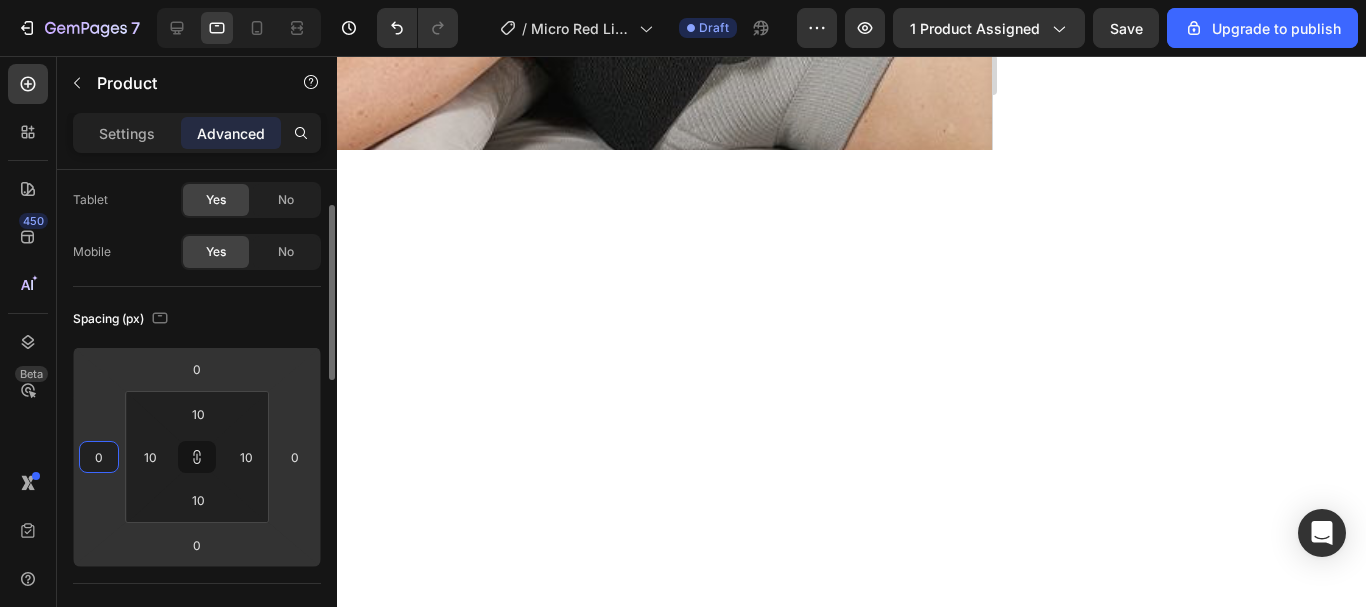 type on "0" 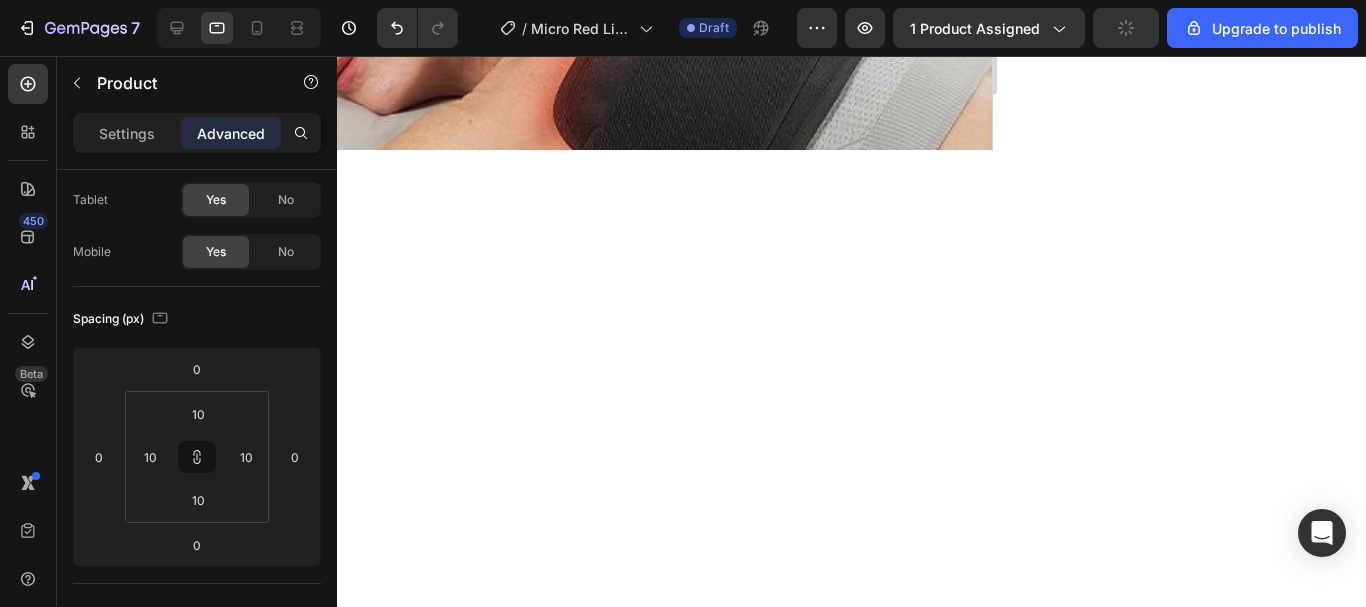 scroll, scrollTop: 700, scrollLeft: 0, axis: vertical 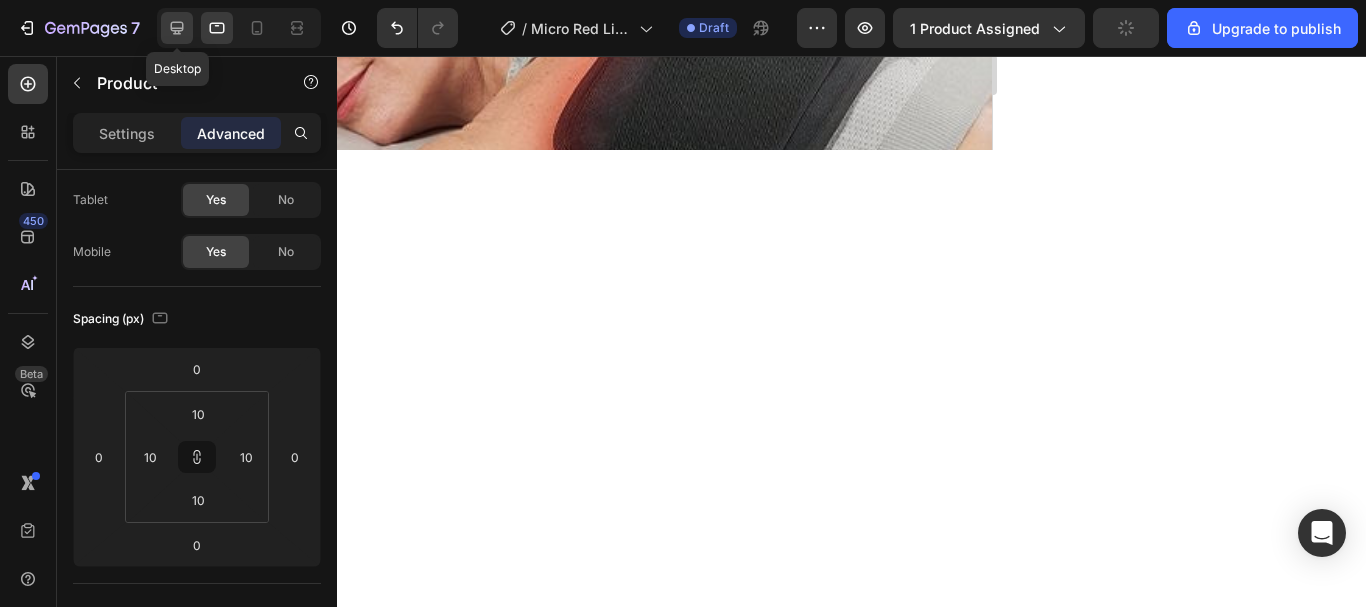 click 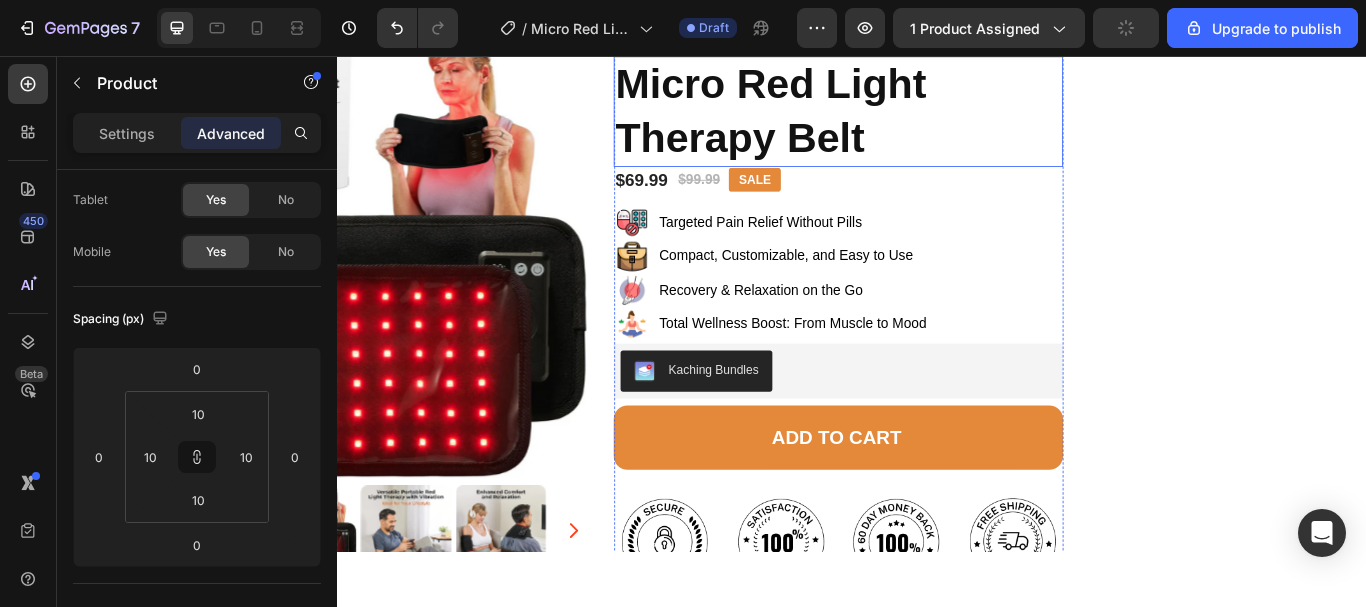 scroll, scrollTop: 614, scrollLeft: 0, axis: vertical 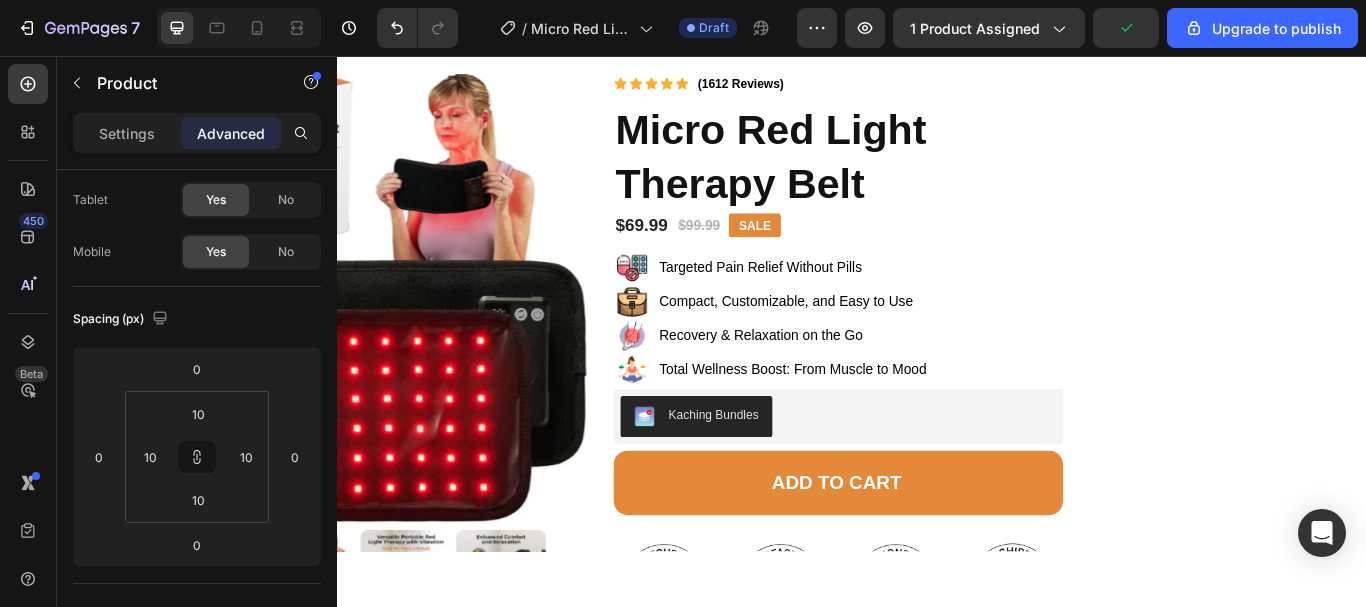 click on "Micro Red Light Therapy Belt Product Title $69.99 Product Price Product Price $99.99 Product Price Product Price SALE Text Block Row Row Image Targeted Pain Relief Without Pills Text Block Row Image Compact, Customizable, and Easy to Use Text Block Row Image Recovery & Relaxation on the Go Text Block Row Image Total Wellness Boost: From Muscle to Mood Text Block Row Kaching Bundles Kaching Bundles Add to cart Add to Cart Image Image Image Image Row [FIRST] [LAST], [AGE], [STATE] Text Block Icon Icon Icon Icon Icon Icon List Row "After my car accident, I struggled with daily back and shoulder pain. This red light belt is a game-changer. The warmth and gentle vibration feel like a mini spa session, and I’ve honestly cut my pain meds in half. I use it every evening while watching TV — it’s become part of my wind-down routine." Text Block Row Icon Row" at bounding box center [685, 530] 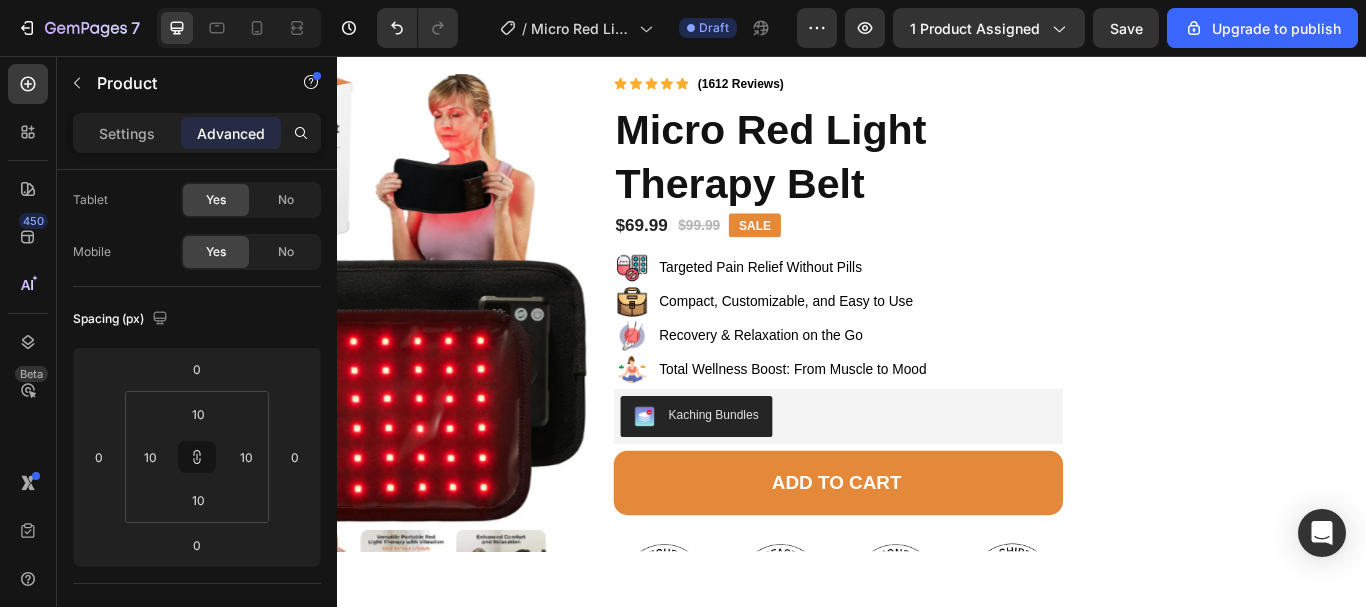 scroll, scrollTop: 514, scrollLeft: 0, axis: vertical 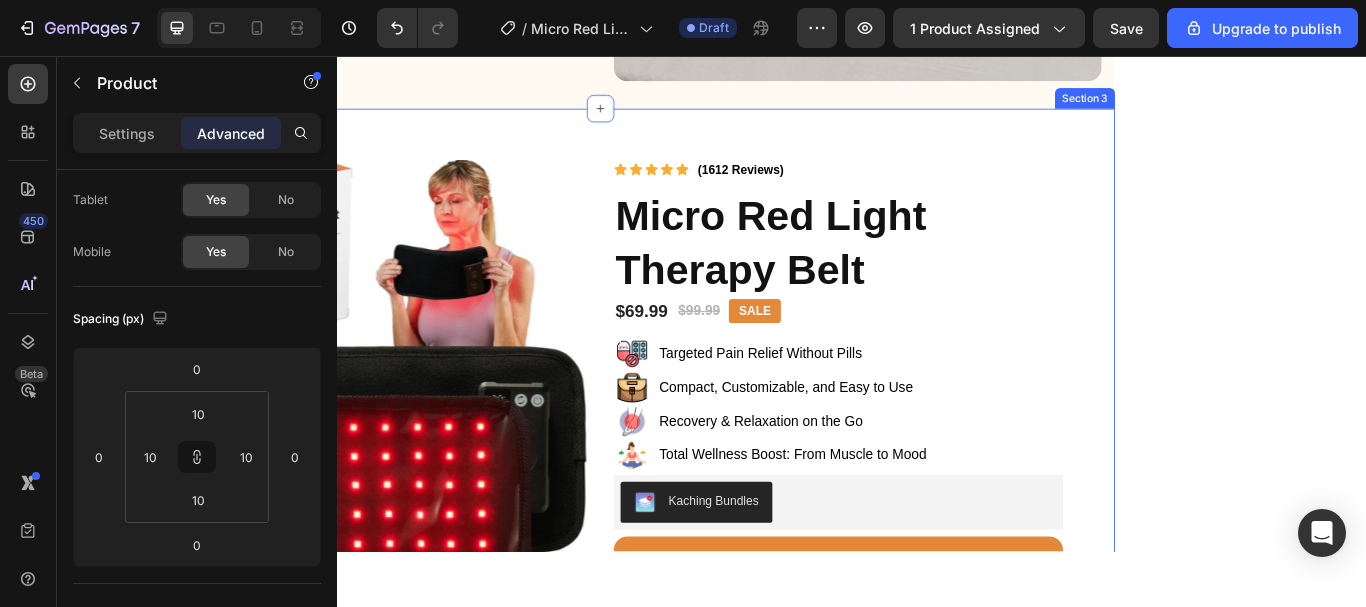 click on "Micro Red Light Therapy Belt Product Title $69.99 Product Price Product Price $99.99 Product Price Product Price SALE Text Block Row Row Image Targeted Pain Relief Without Pills Text Block Row Image Compact, Customizable, and Easy to Use Text Block Row Image Recovery & Relaxation on the Go Text Block Row Image Total Wellness Boost: From Muscle to Mood Text Block Row Kaching Bundles Kaching Bundles Add to cart Add to Cart Image Image Image Image Row [FIRST] [LAST], [AGE], [STATE] Text Block Icon Icon Icon Icon Icon Icon List Row "After my car accident, I struggled with daily back and shoulder pain. This red light belt is a game-changer. The warmth and gentle vibration feel like a mini spa session, and I’ve honestly cut my pain meds in half. I use it every evening while watching TV — it’s become part of my wind-down routine." Text Block Row Icon Row" at bounding box center [685, 605] 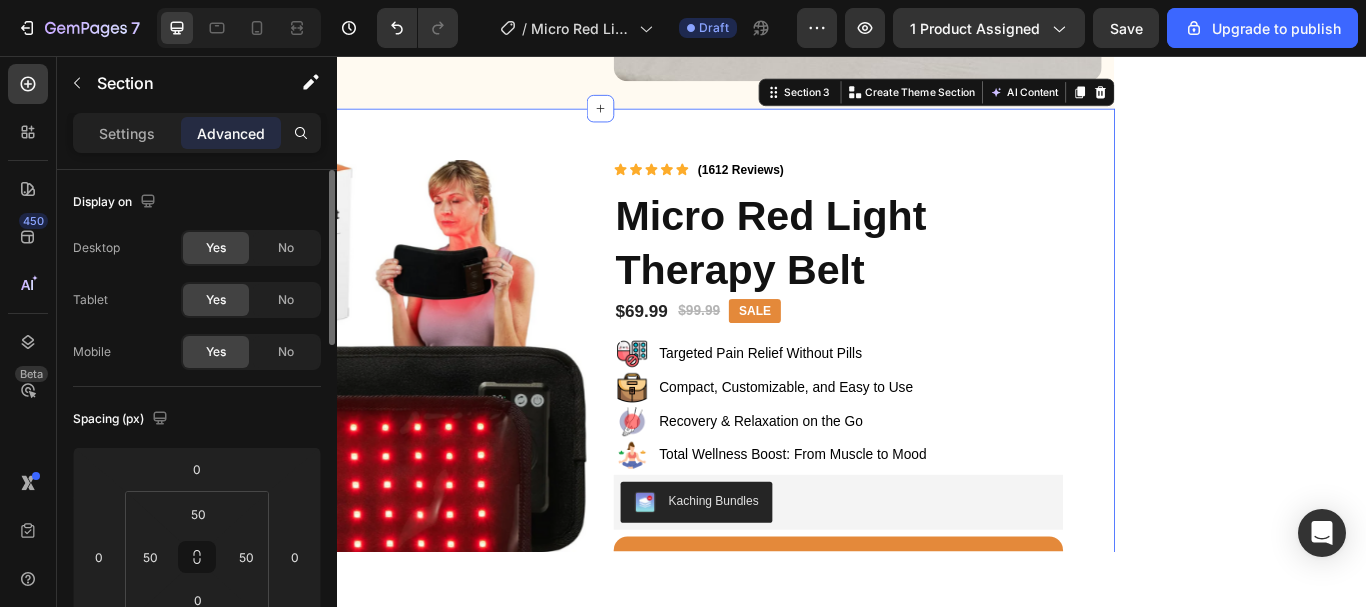 scroll, scrollTop: 100, scrollLeft: 0, axis: vertical 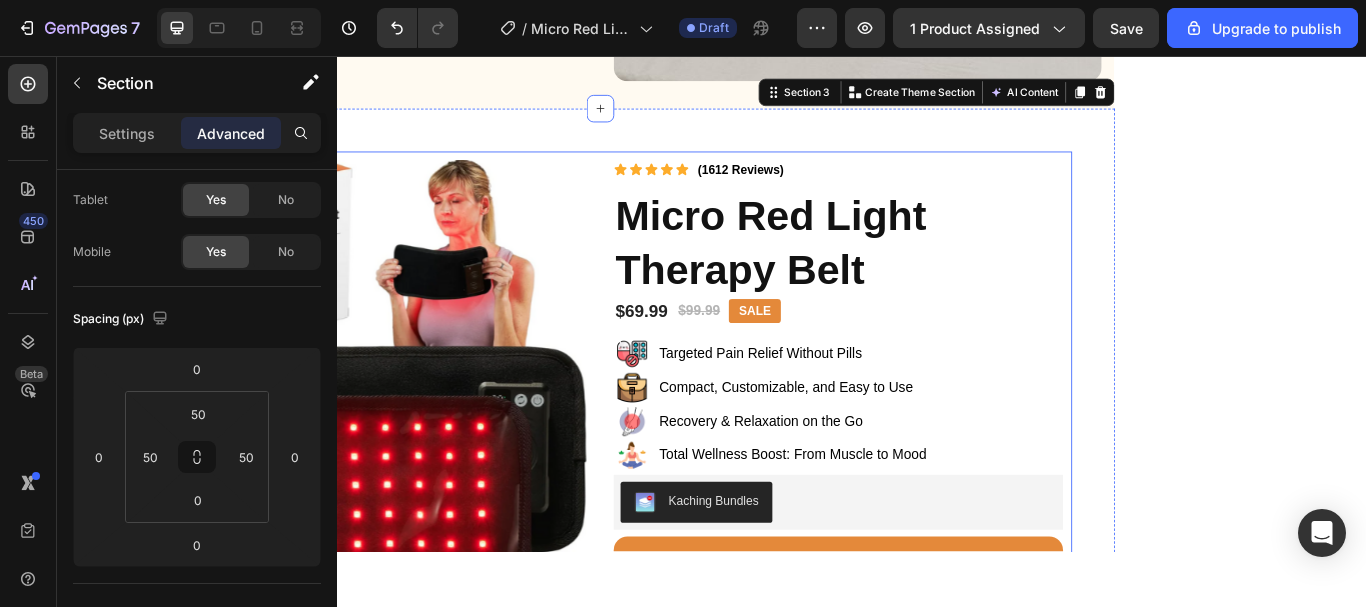 click on "Micro Red Light Therapy Belt Product Title $69.99 Product Price Product Price $99.99 Product Price Product Price SALE Text Block Row Row Image Targeted Pain Relief Without Pills Text Block Row Image Compact, Customizable, and Easy to Use Text Block Row Image Recovery & Relaxation on the Go Text Block Row Image Total Wellness Boost: From Muscle to Mood Text Block Row Kaching Bundles Kaching Bundles Add to cart Add to Cart Image Image Image Image Row [FIRST] [LAST], [AGE], [STATE] Text Block Icon Icon Icon Icon Icon Icon List Row "After my car accident, I struggled with daily back and shoulder pain. This red light belt is a game-changer. The warmth and gentle vibration feel like a mini spa session, and I’ve honestly cut my pain meds in half. I use it every evening while watching TV — it’s become part of my wind-down routine." Text Block Row Icon Row" at bounding box center (685, 630) 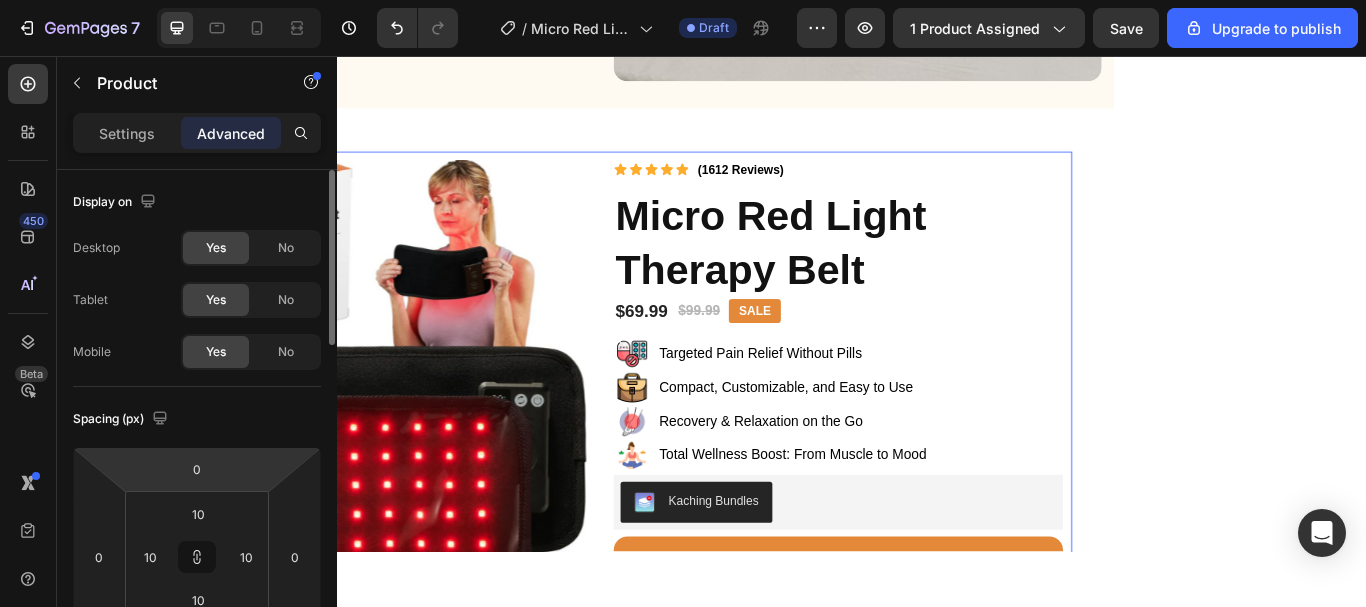 scroll, scrollTop: 100, scrollLeft: 0, axis: vertical 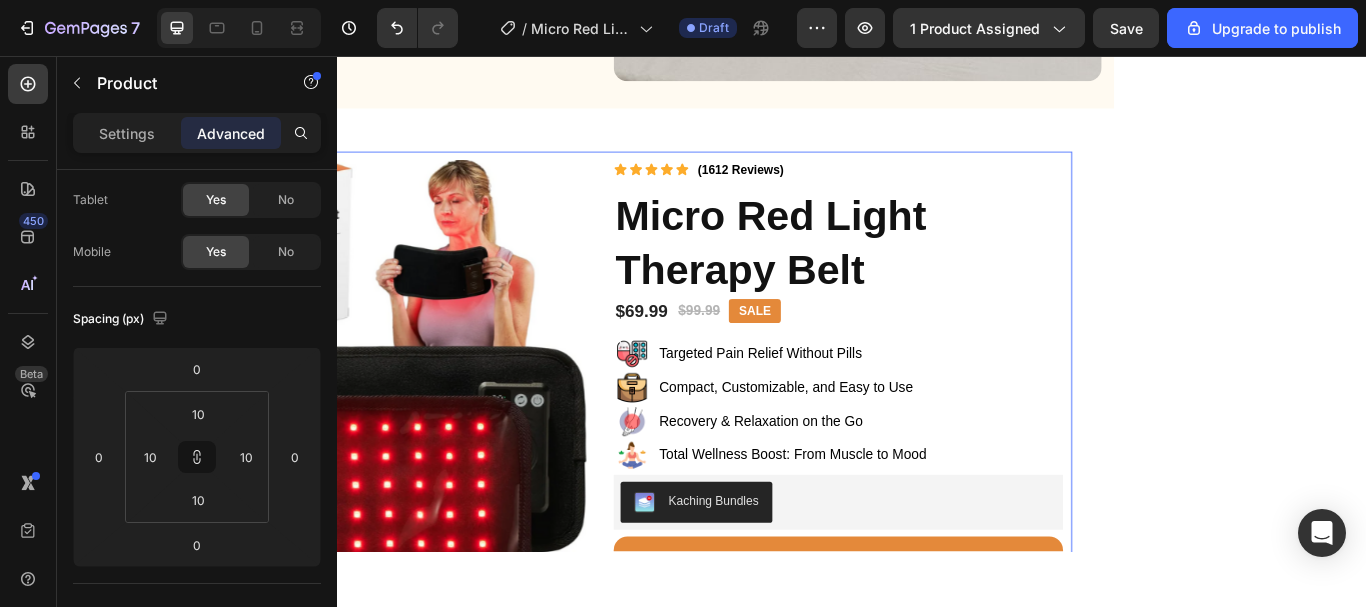 click on "Product" at bounding box center (186, 158) 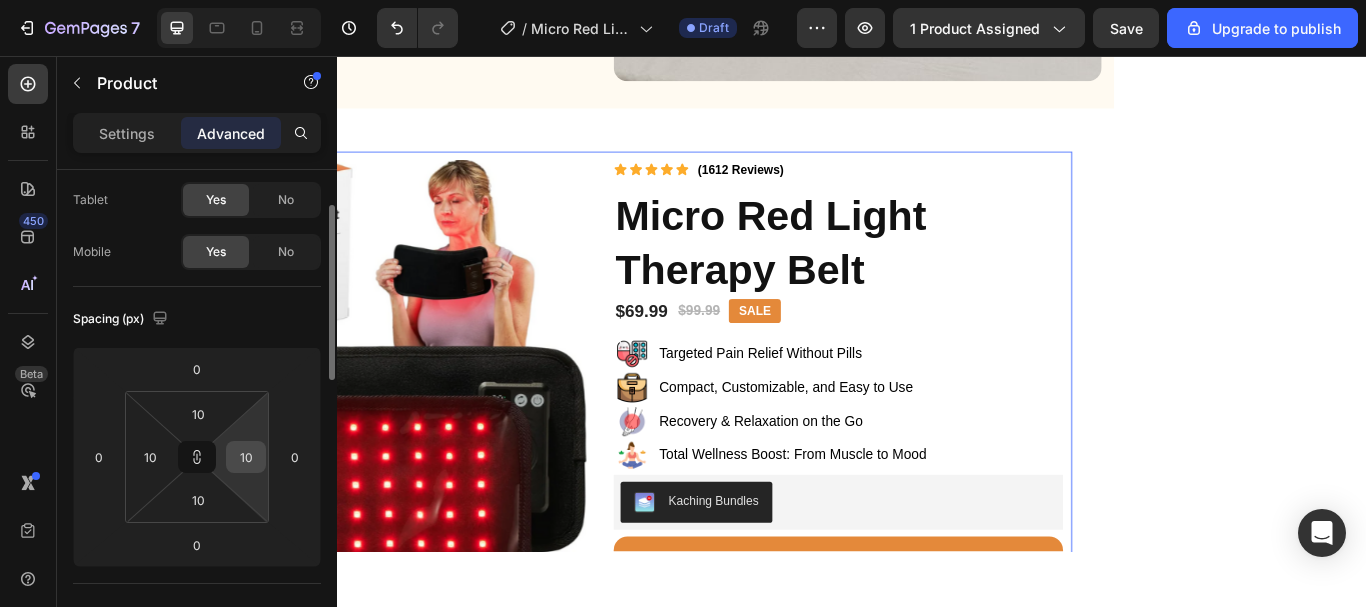 click on "10" at bounding box center [246, 457] 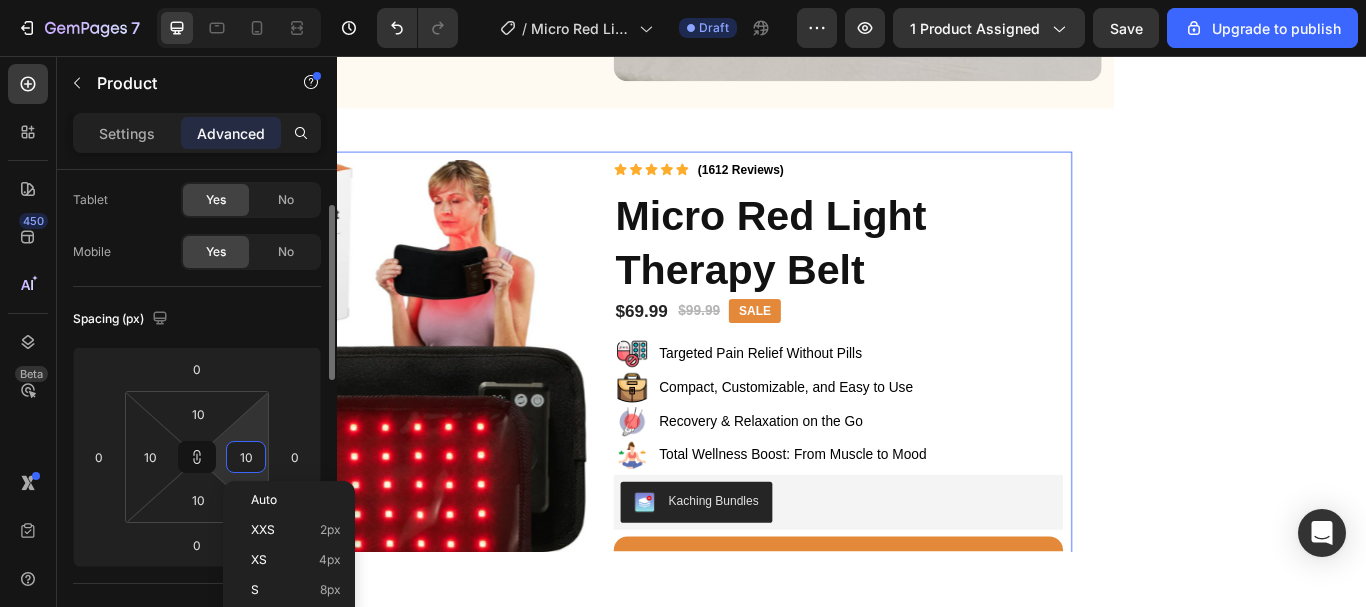 type 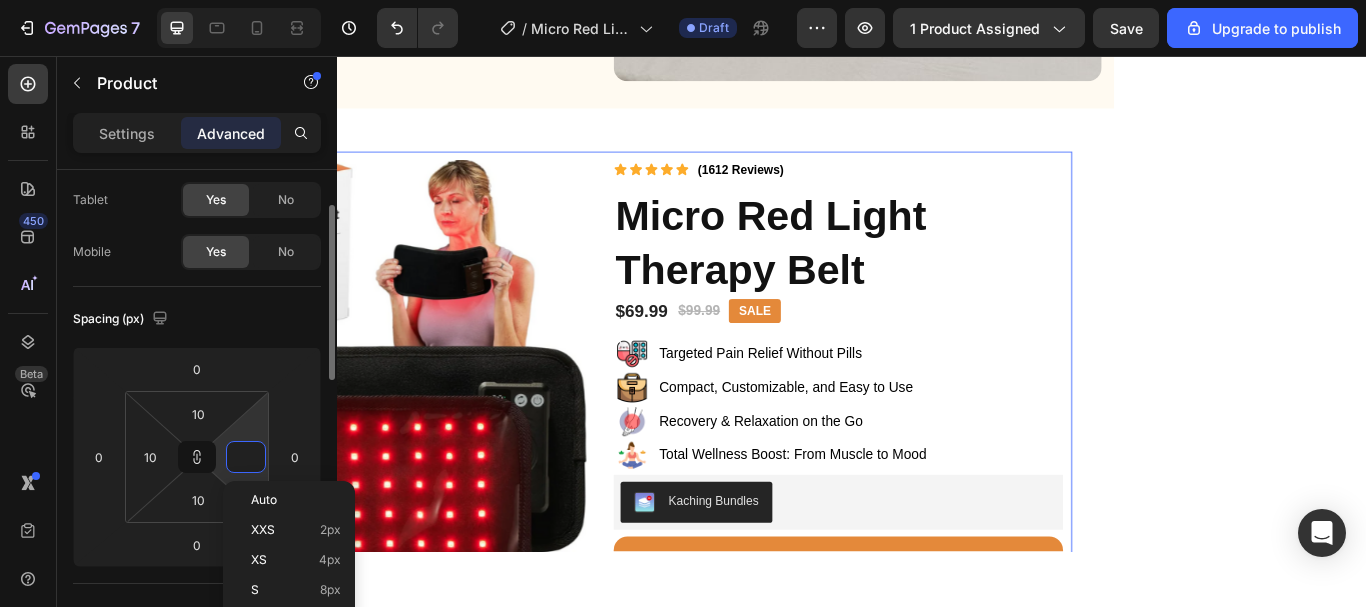 type 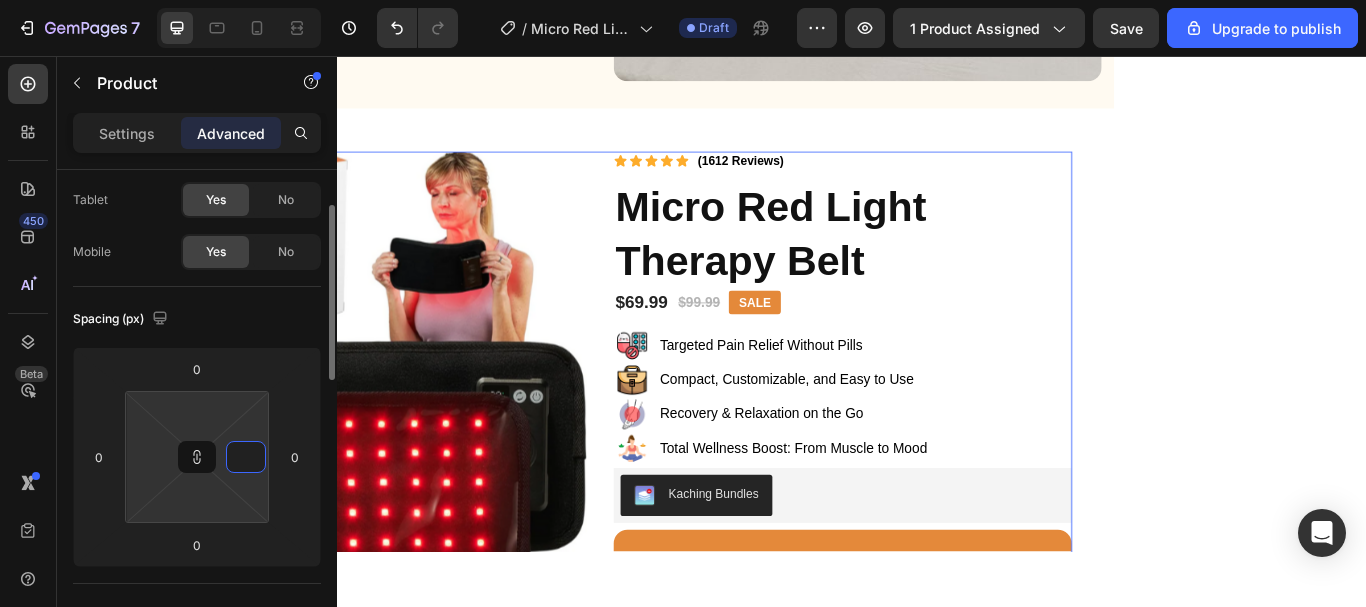 type on "0" 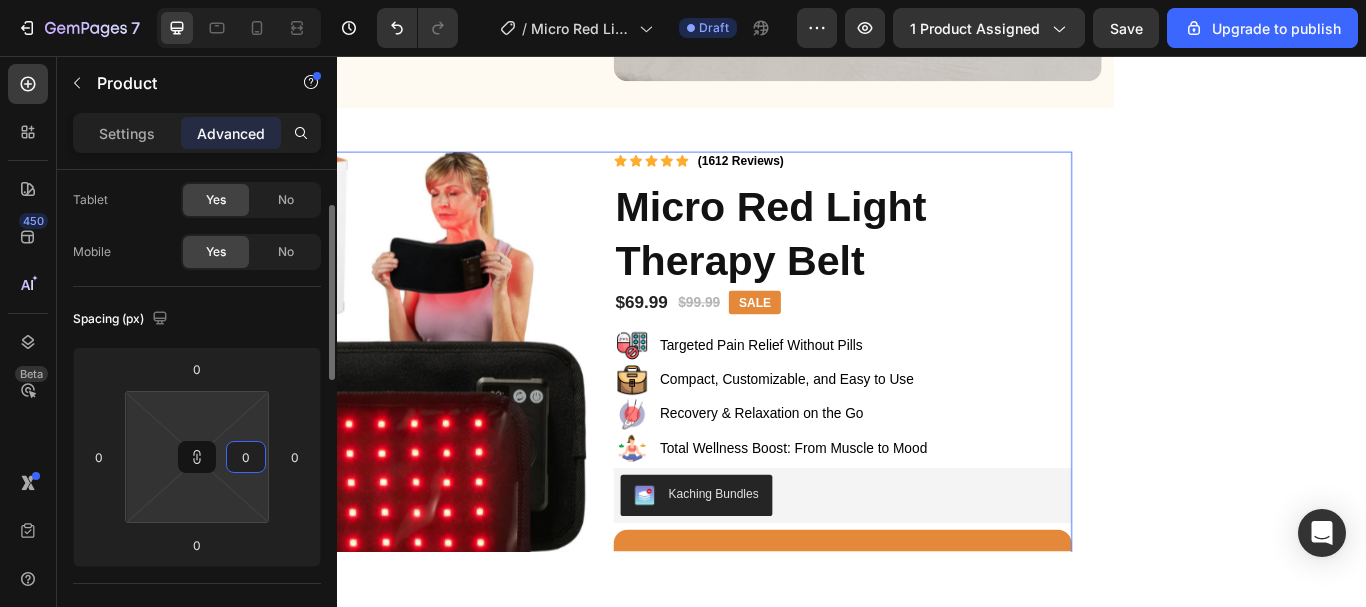 type on "0" 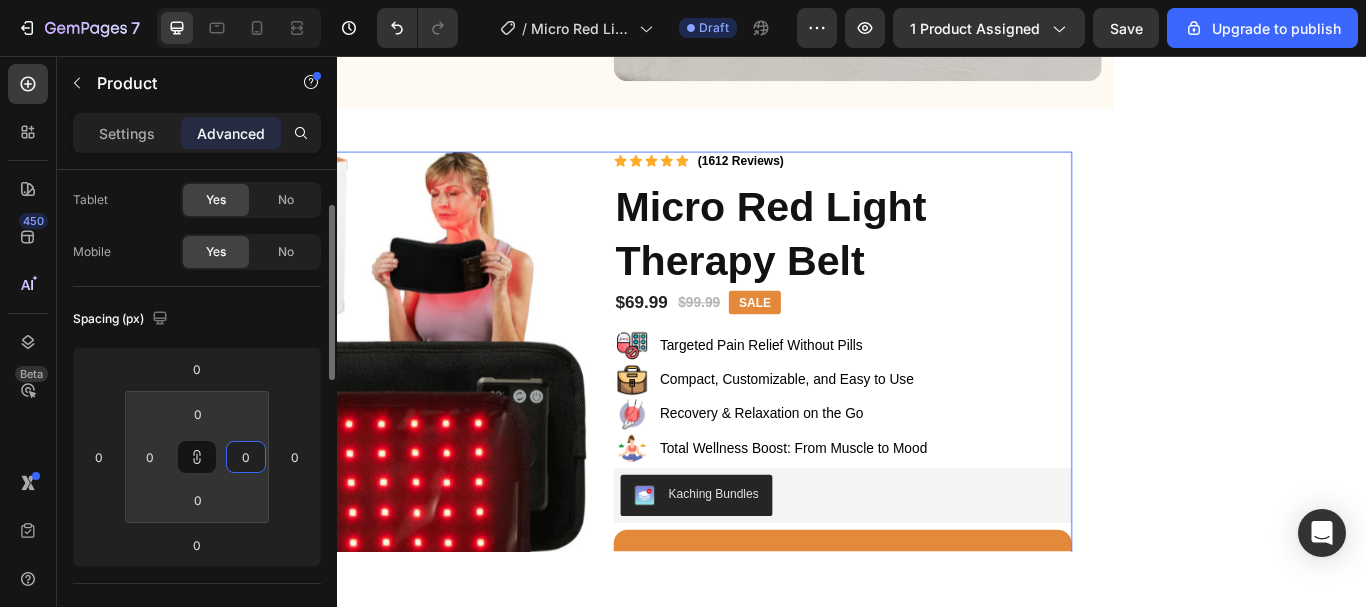 type on "0" 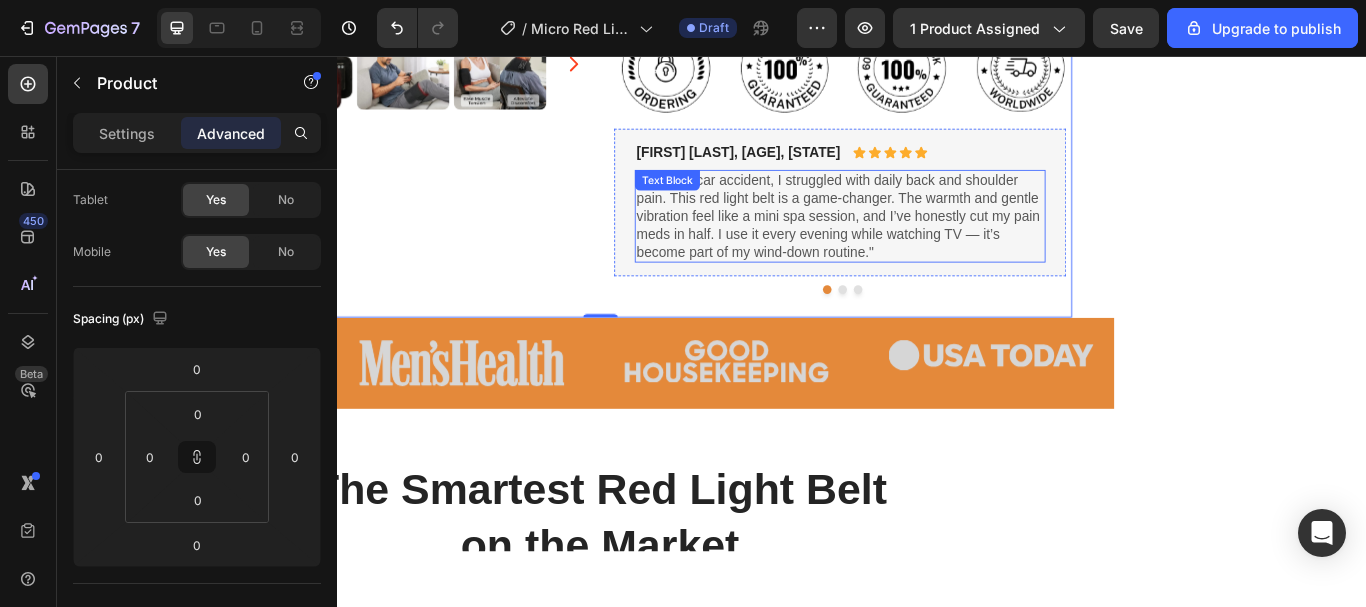 scroll, scrollTop: 1214, scrollLeft: 0, axis: vertical 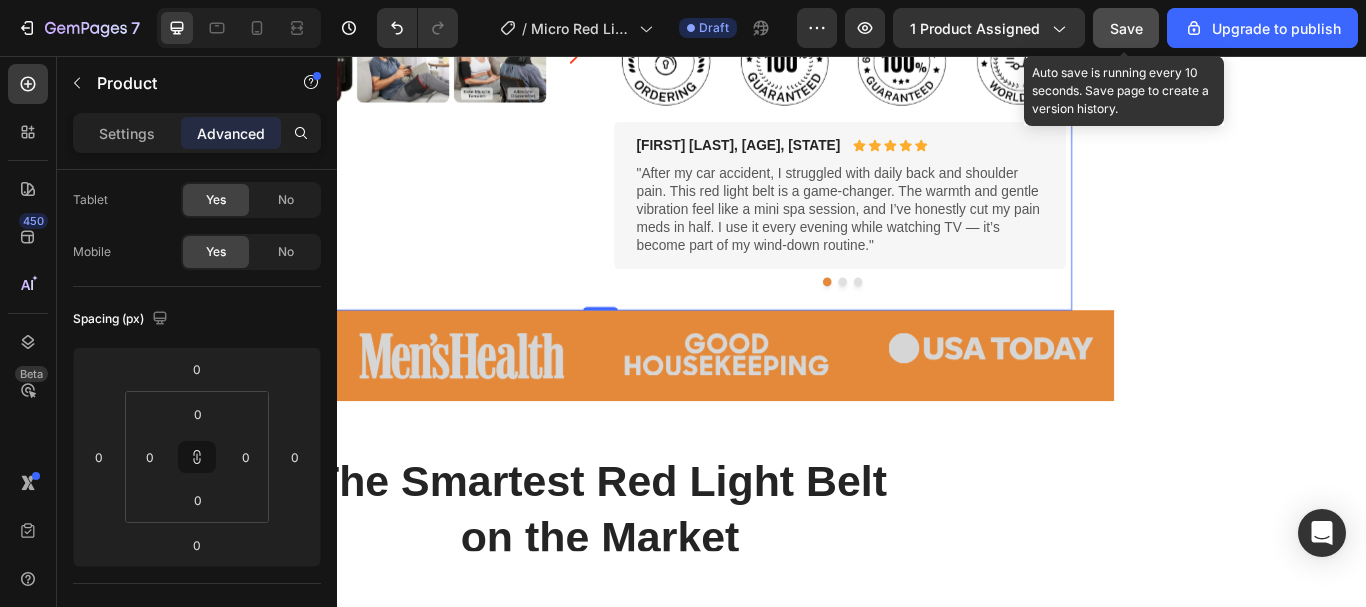 click on "Save" at bounding box center [1126, 28] 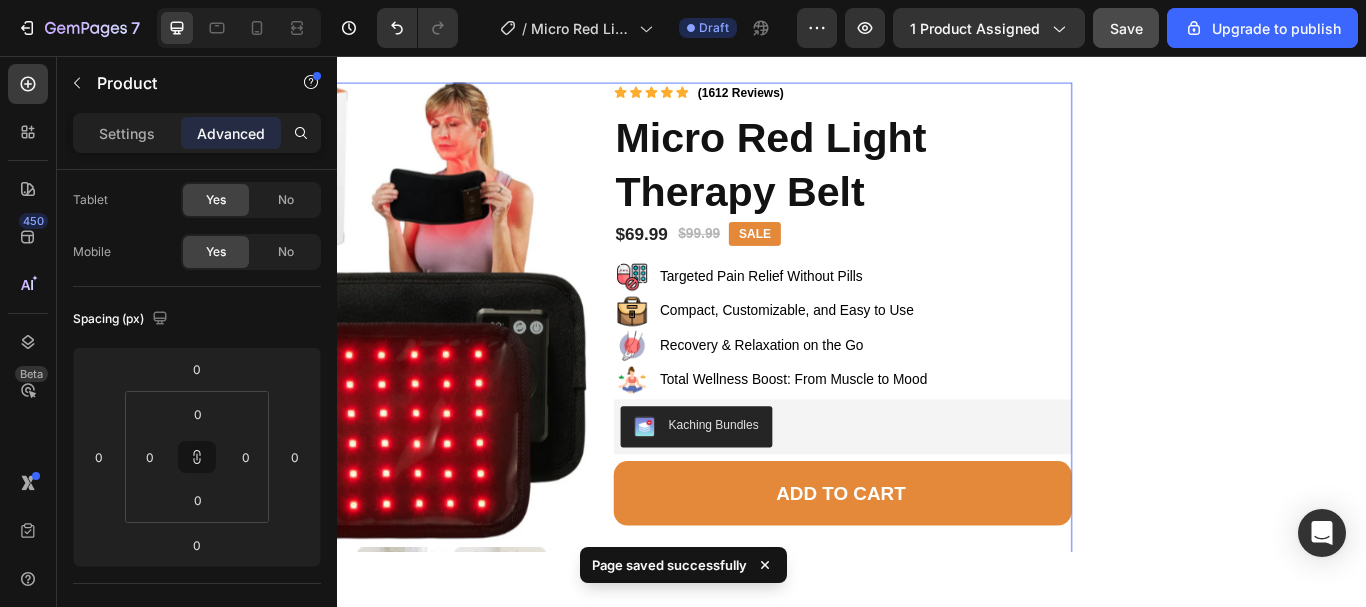 scroll, scrollTop: 414, scrollLeft: 0, axis: vertical 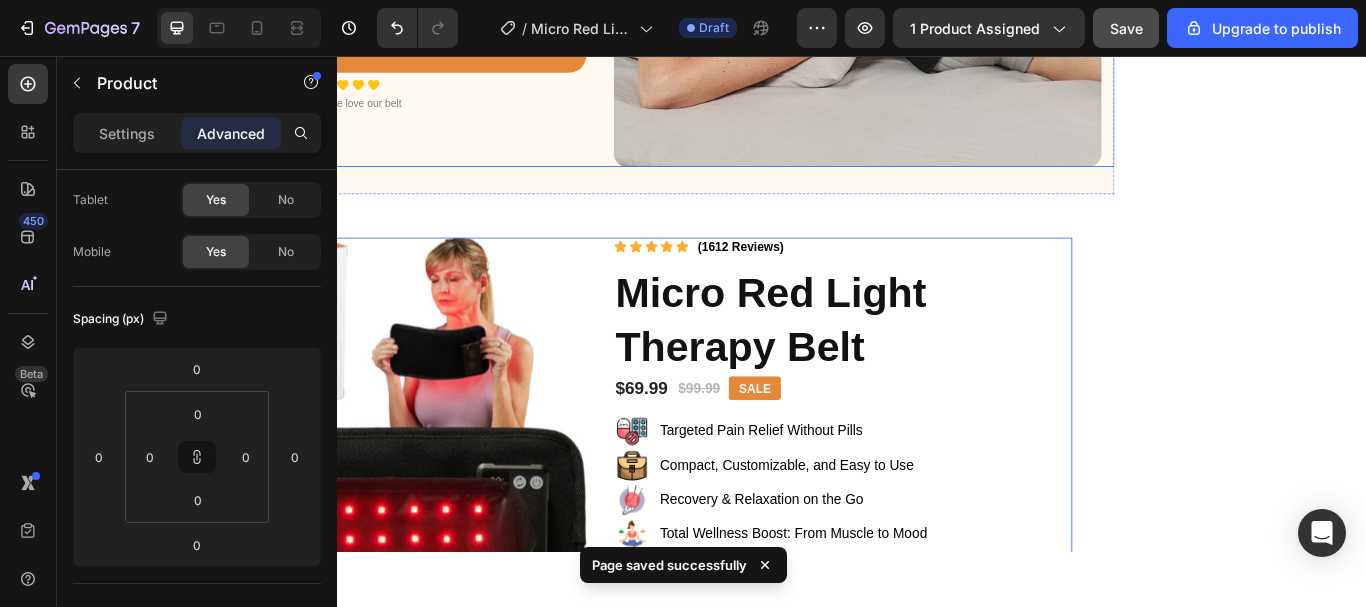 click on "Your On-the-Go Spa & Recovery Belt Heading Image Feels like a spa session (without leaving your house) Text block Image Relaxes tight, overworked muscles Text block Image You can even wear it while making coffee or watching Netflix Text block Icon List PERFECT, I WANT IT! Button Image Image Image Image Image Icon List Hoz 1,612 people love our belt Text block Row Image Row Row" at bounding box center (685, -73) 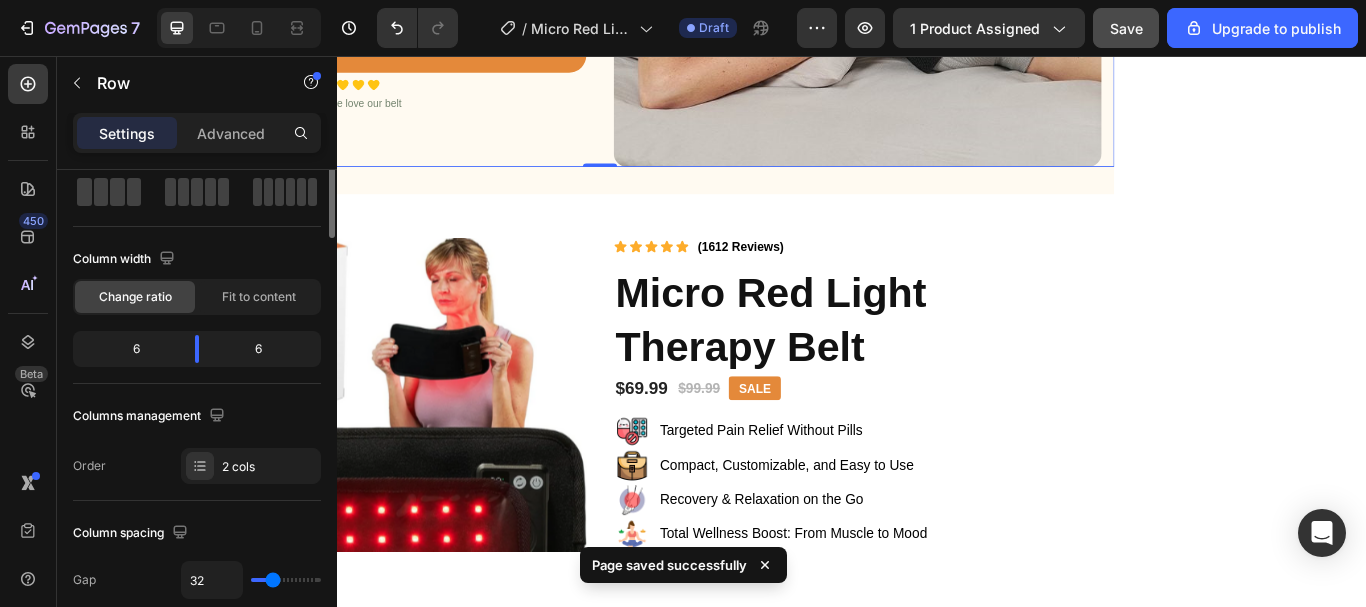 scroll, scrollTop: 0, scrollLeft: 0, axis: both 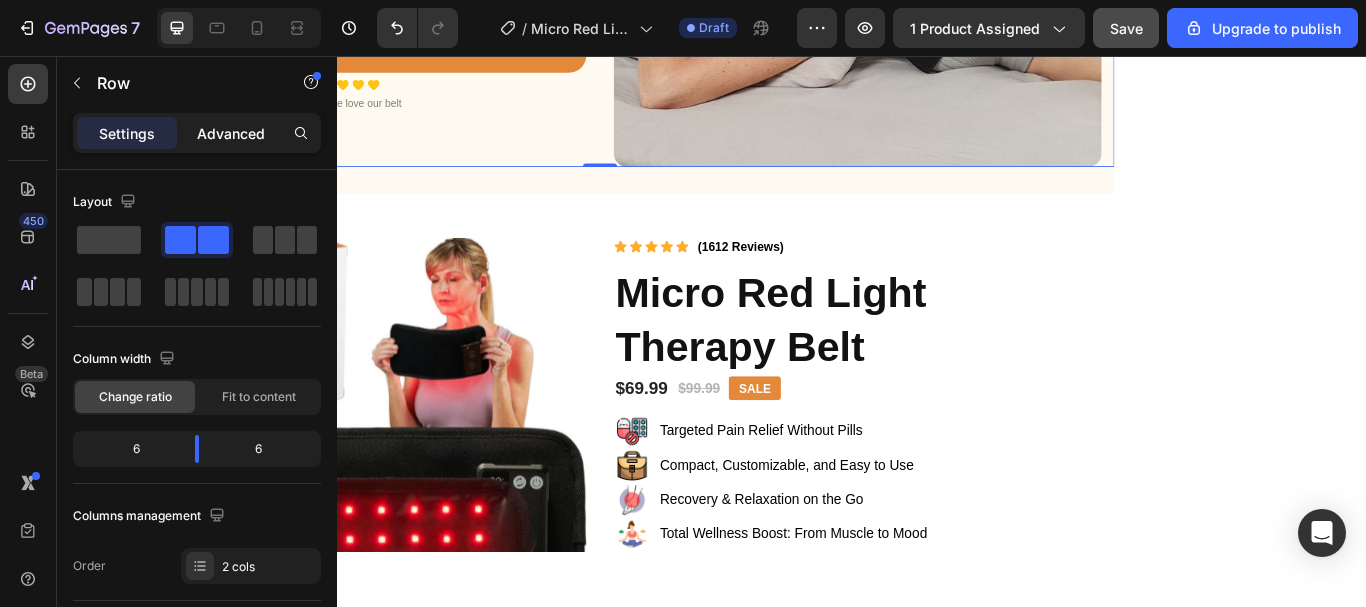 click on "Advanced" at bounding box center (231, 133) 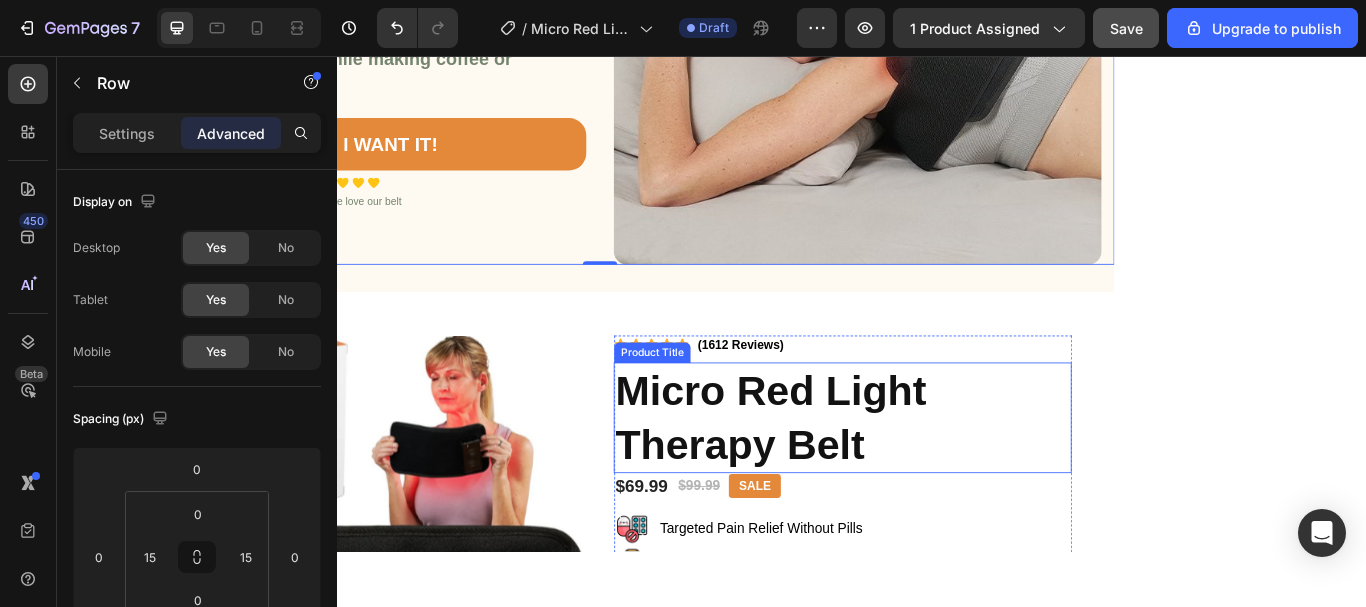 scroll, scrollTop: 0, scrollLeft: 0, axis: both 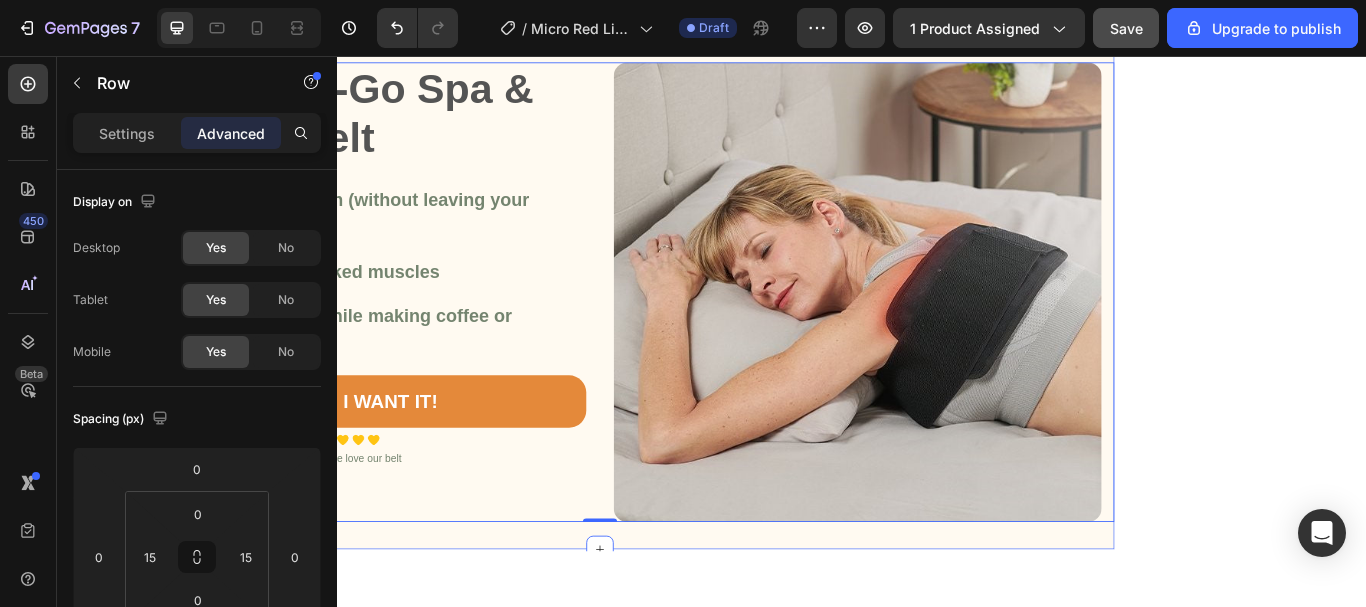 click on "Your On-the-Go Spa & Recovery Belt Heading Image Feels like a spa session (without leaving your house) Text block Image Relaxes tight, overworked muscles Text block Image You can even wear it while making coffee or watching Netflix Text block Icon List PERFECT, I WANT IT! Button Image Image Image Image Image Icon List Hoz 1,612 people love our belt Text block Row Image Row Row   0 Section 1" at bounding box center (685, 341) 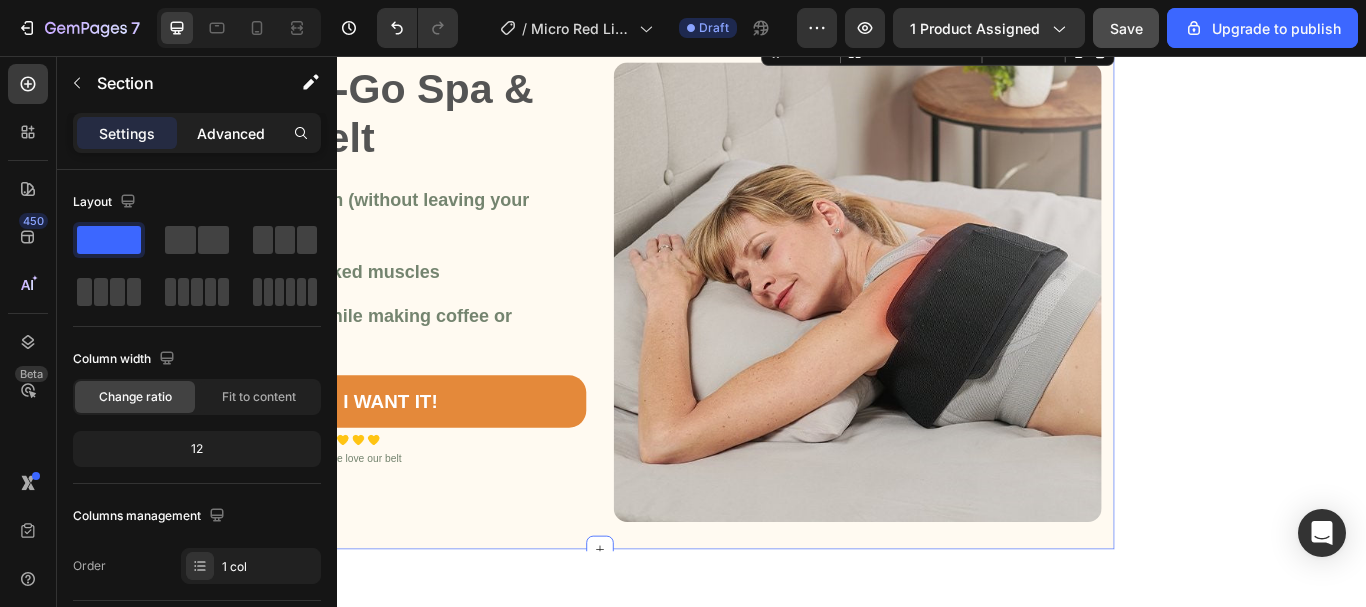 click on "Advanced" at bounding box center (231, 133) 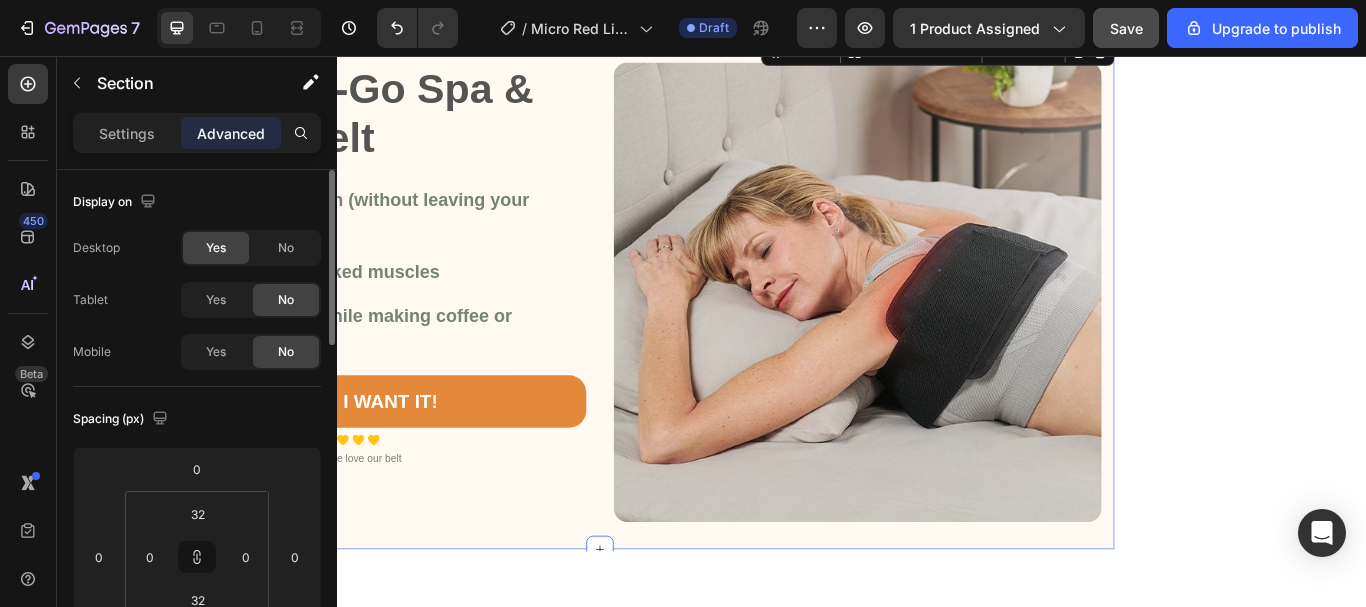 scroll, scrollTop: 100, scrollLeft: 0, axis: vertical 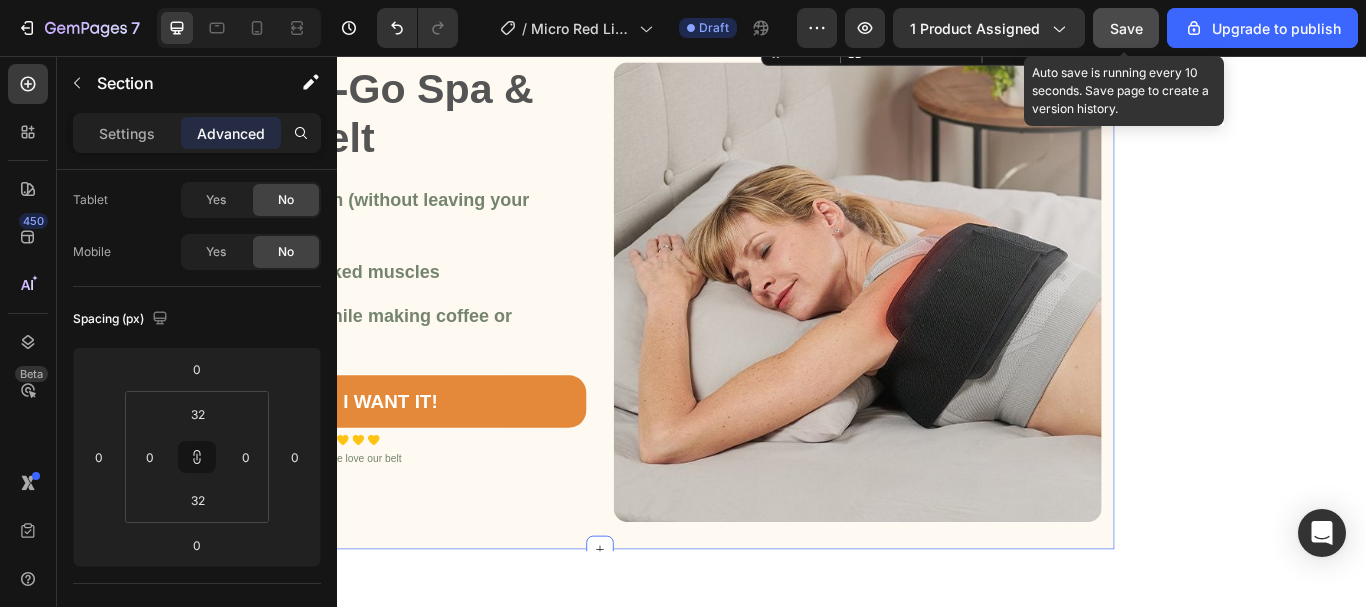 click on "Save" at bounding box center [1126, 28] 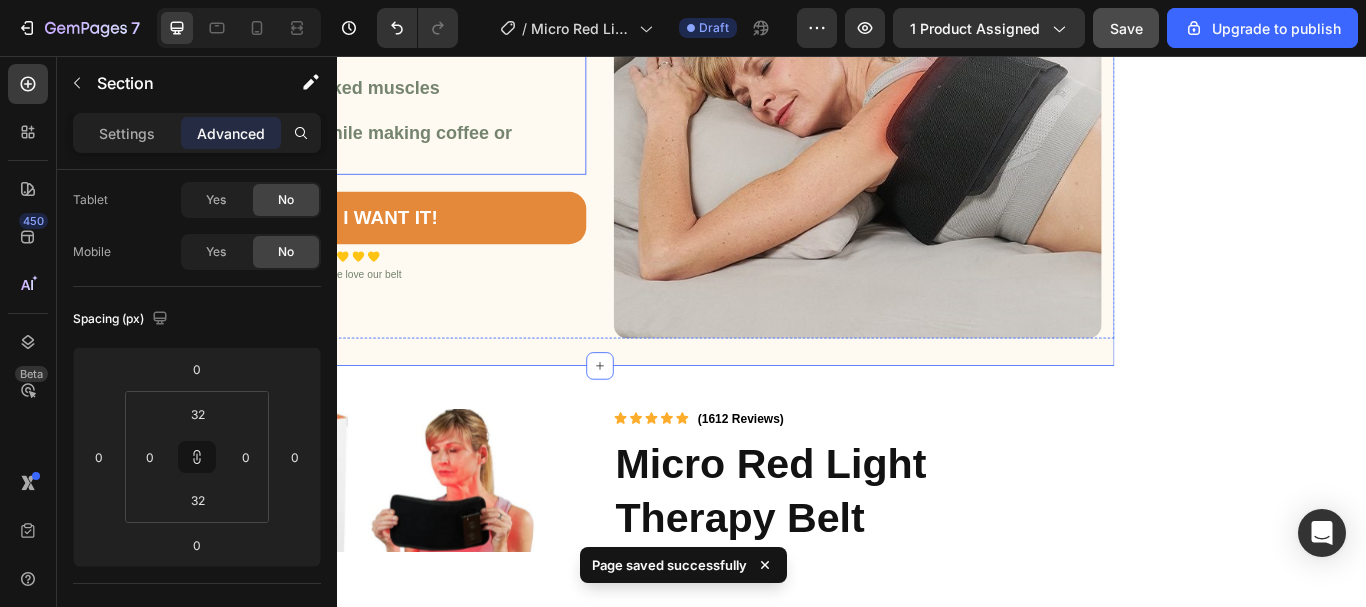scroll, scrollTop: 500, scrollLeft: 0, axis: vertical 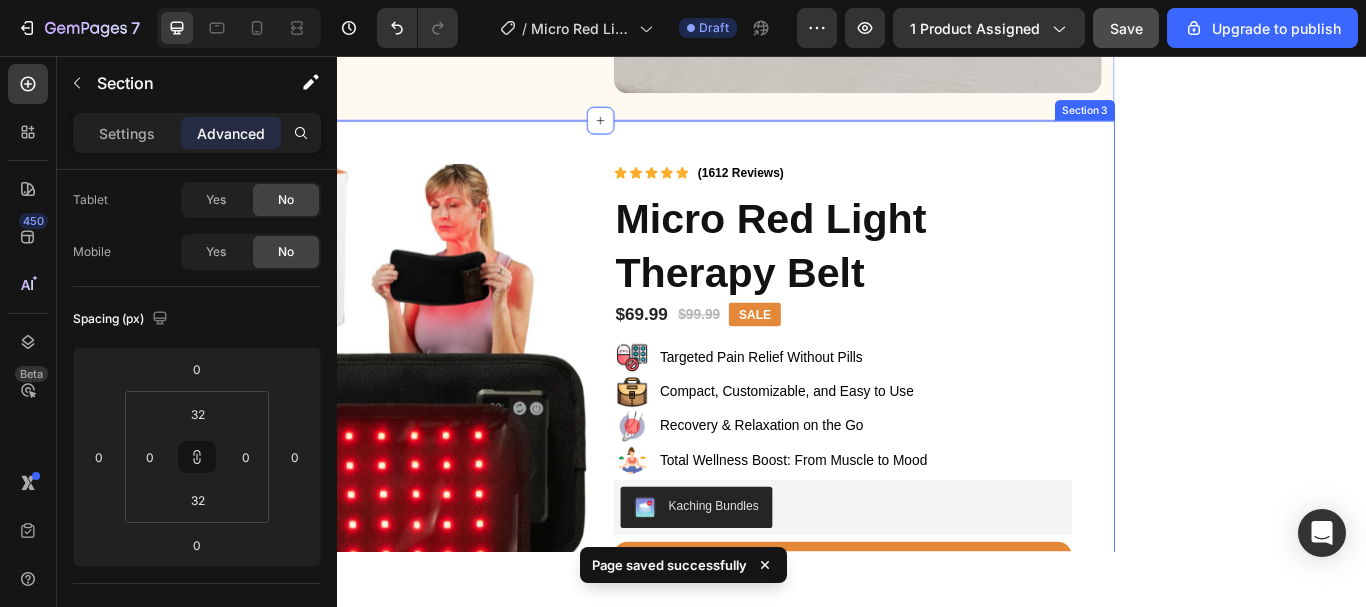 click on "Micro Red Light Therapy Belt Product Title $69.99 Product Price Product Price $99.99 Product Price Product Price SALE Text Block Row Row Image Targeted Pain Relief Without Pills Text Block Row Image Compact, Customizable, and Easy to Use Text Block Row Image Recovery & Relaxation on the Go Text Block Row Image Total Wellness Boost: From Muscle to Mood Text Block Row Kaching Bundles Kaching Bundles Add to cart Add to Cart Image Image Image Image Row [FIRST] [LAST], [AGE], [STATE] Text Block Icon Icon Icon Icon Icon Icon List Row "After my car accident, I struggled with daily back and shoulder pain. This red light belt is a game-changer. The warmth and gentle vibration feel like a mini spa session, and I’ve honestly cut my pain meds in half. I use it every evening while watching TV — it’s become part of my wind-down routine." Text Block Row Icon Row" at bounding box center [685, 612] 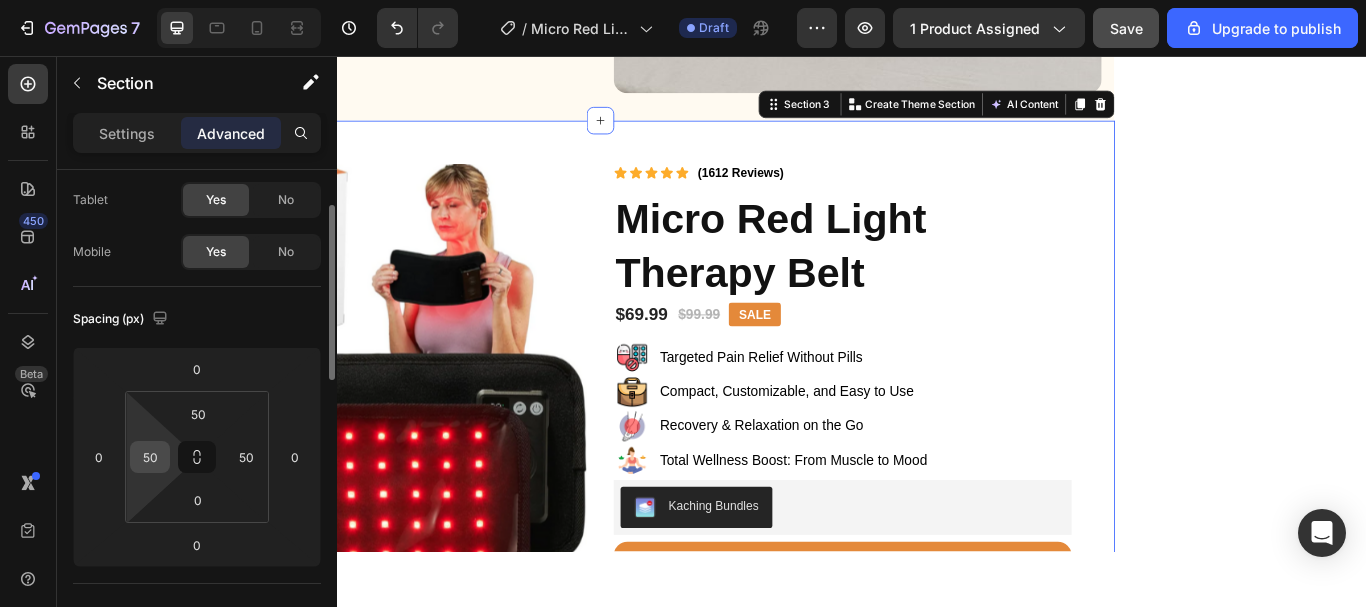 click on "50" at bounding box center [150, 457] 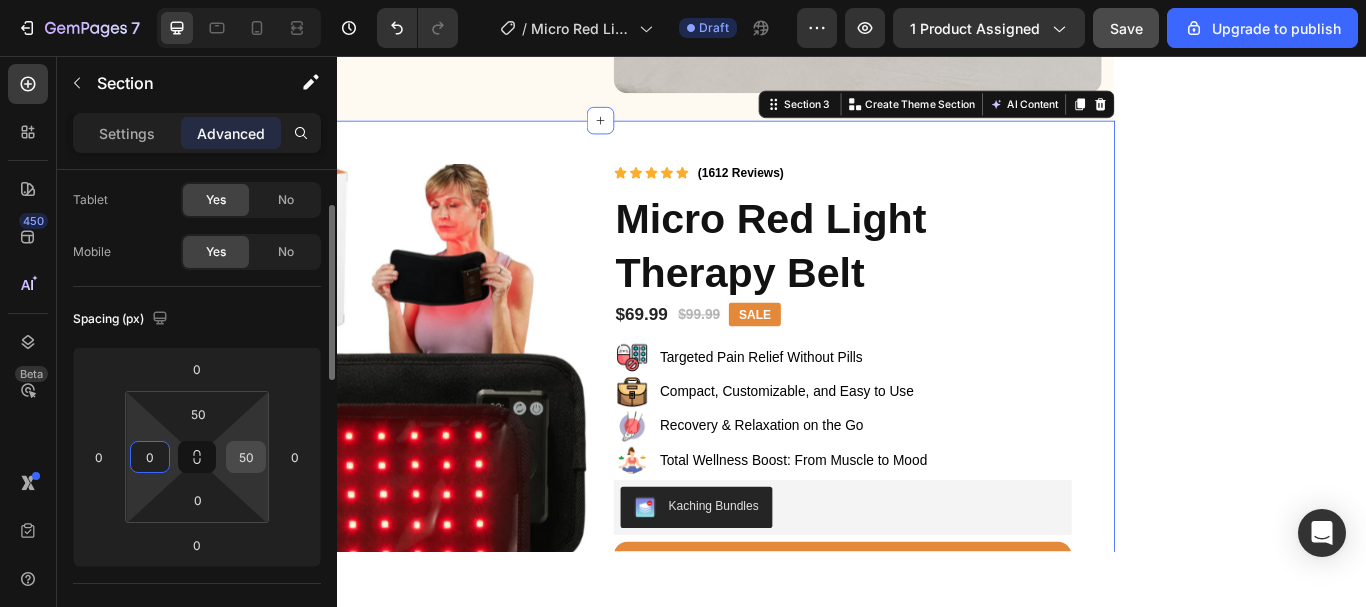 type on "0" 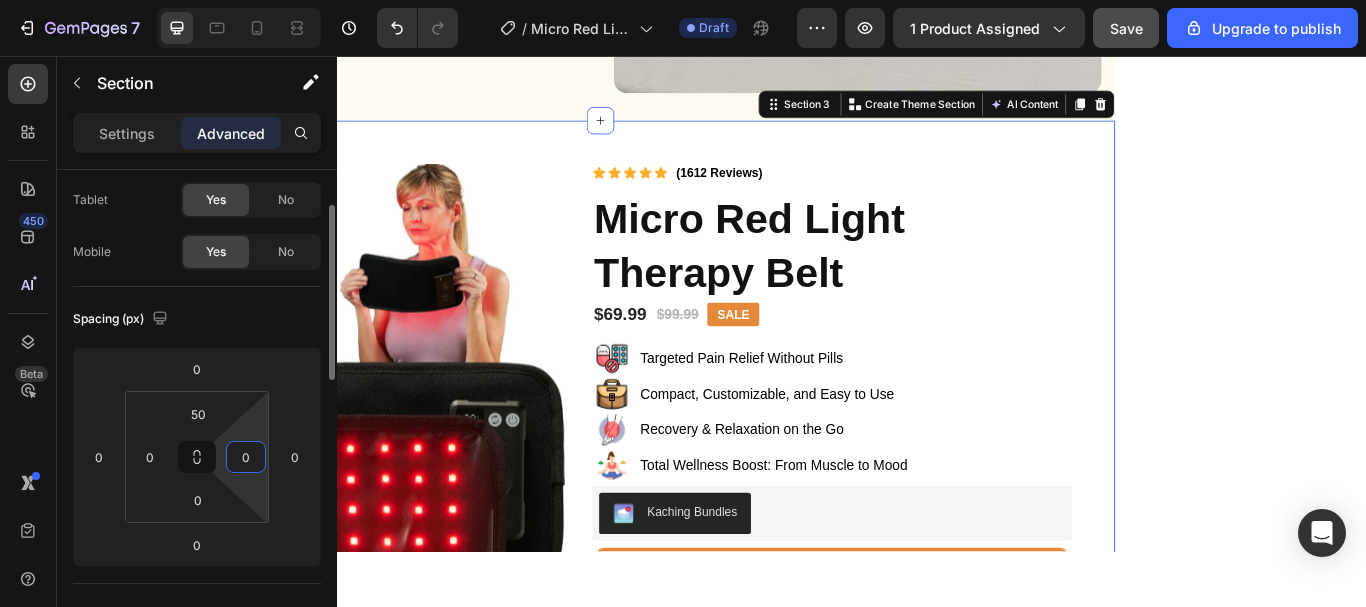type on "0" 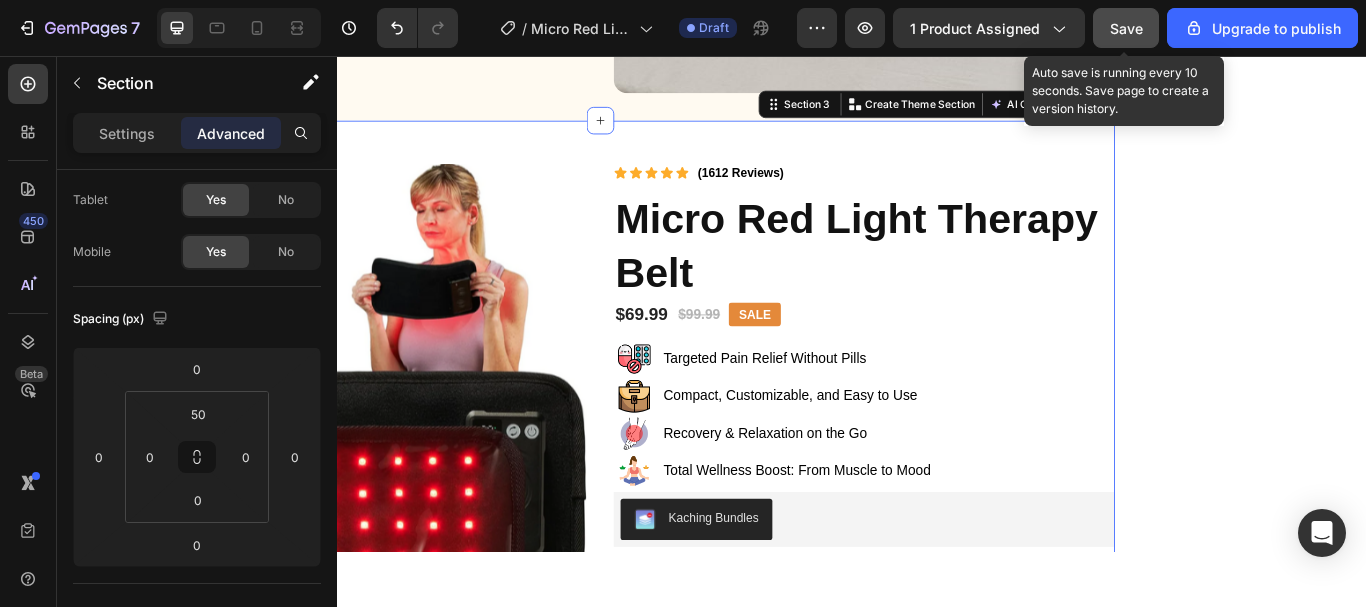 click on "Save" 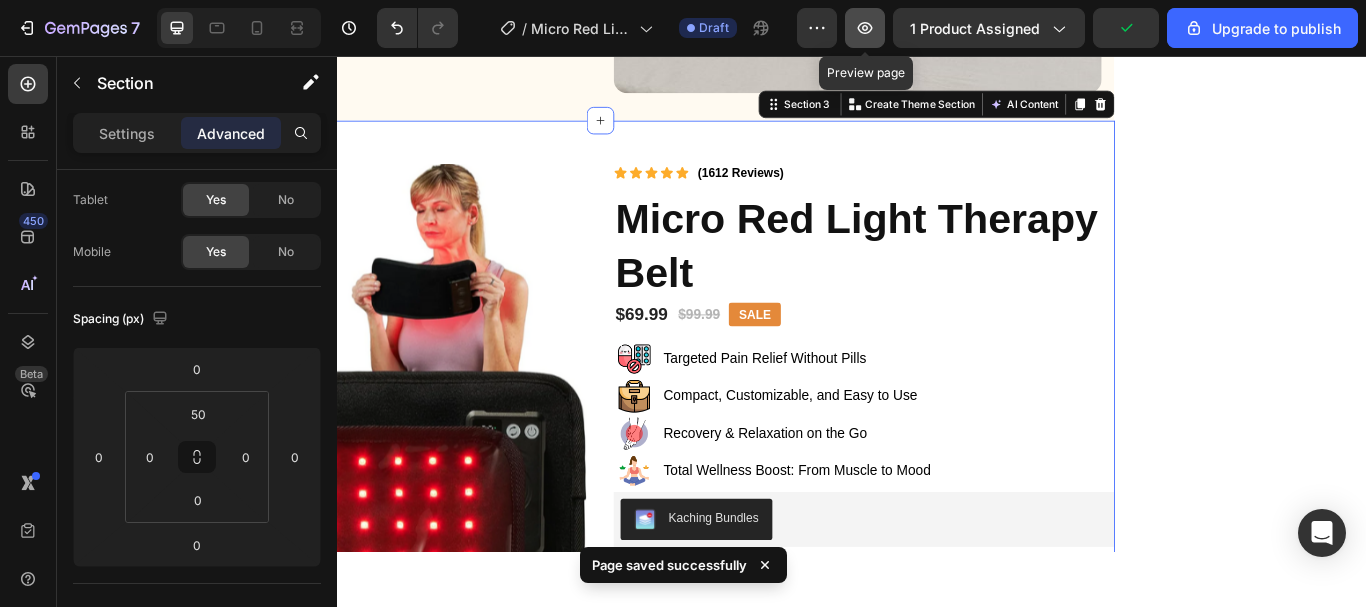 click 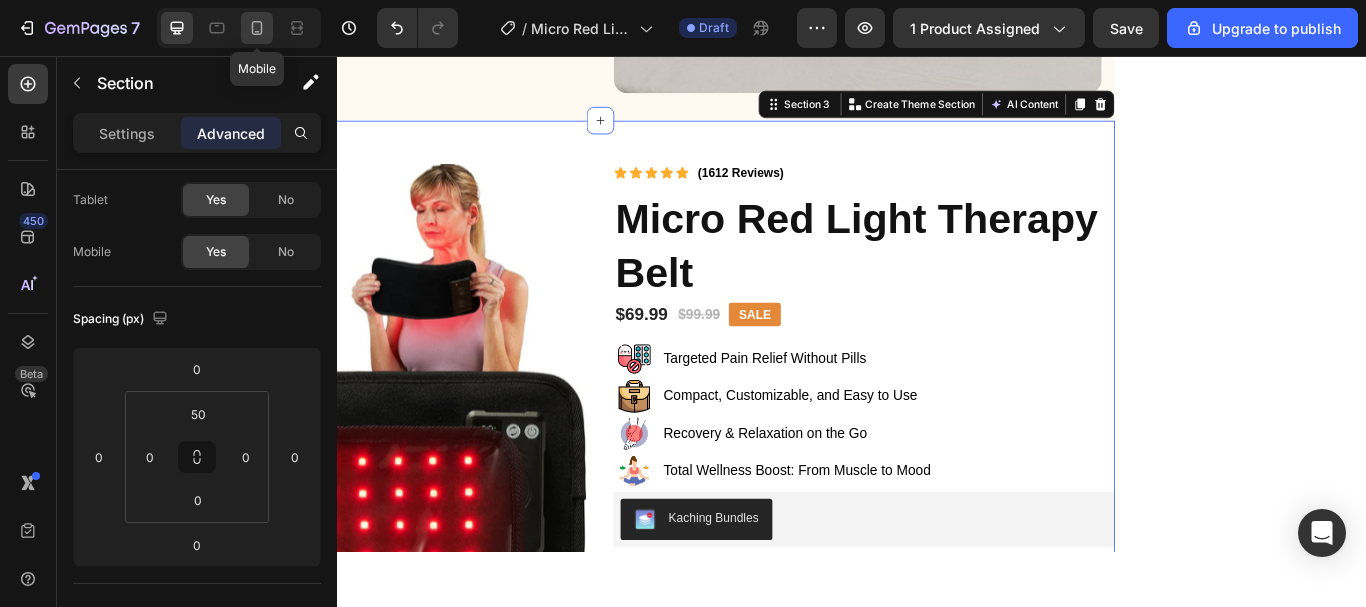 click 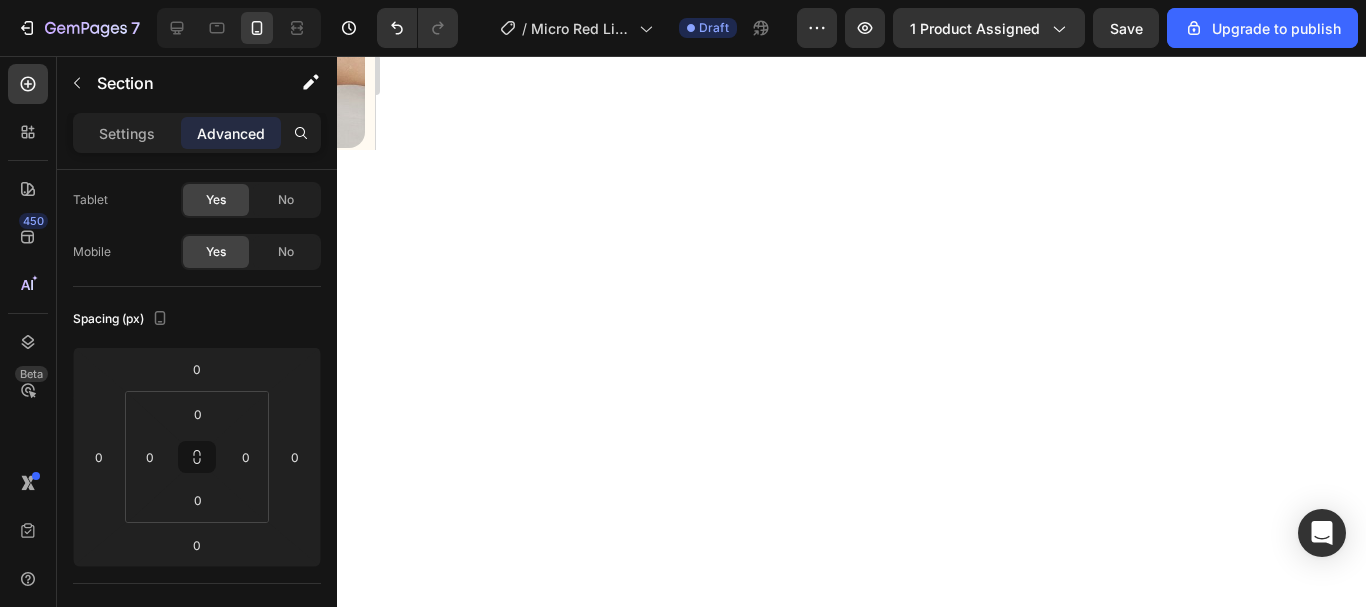 scroll, scrollTop: 708, scrollLeft: 0, axis: vertical 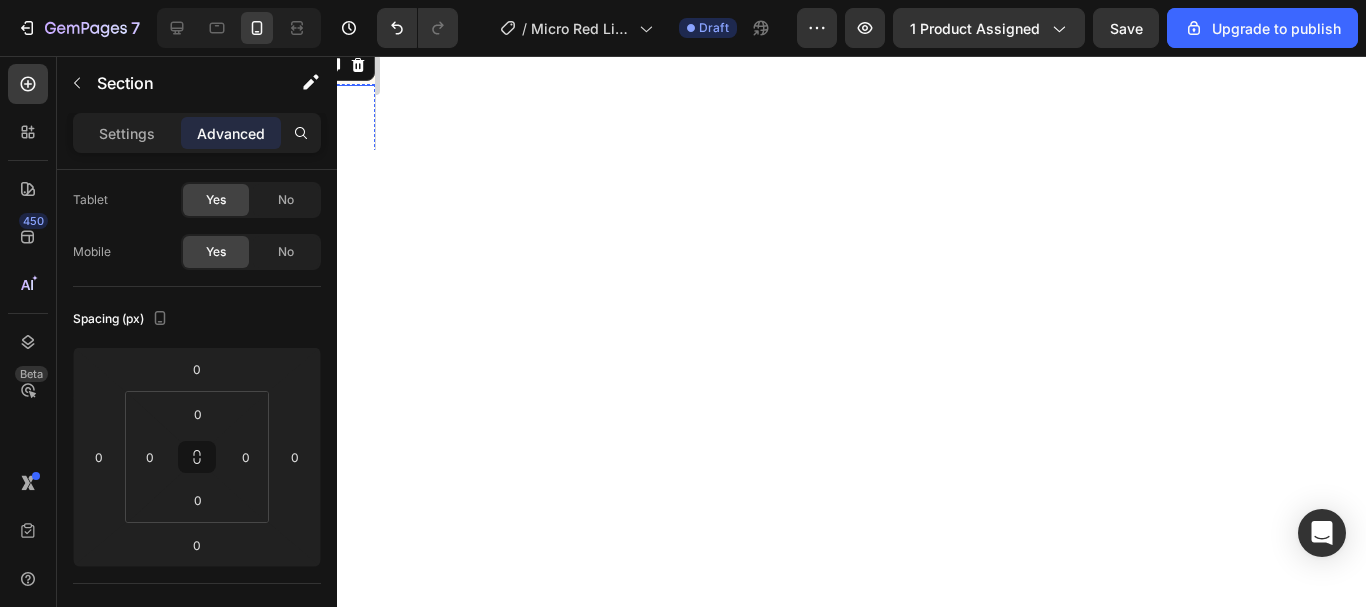 click on "Micro Red Light Therapy Belt Product Title $69.99 Product Price Product Price $99.99 Product Price Product Price SALE Text Block Row Row Image Targeted Pain Relief Without Pills Text Block Row Image Compact, Customizable, and Easy to Use Text Block Row Image Recovery & Relaxation on the Go Text Block Row Image Total Wellness Boost: From Muscle to Mood Text Block Row Kaching Bundles Kaching Bundles Add to cart Add to Cart Image Image Image Image Row [FIRST] [LAST], [AGE], [STATE] Text Block Icon Icon Icon Icon Icon Icon List Row "After my car accident, I struggled with daily back and shoulder pain. This red light belt is a game-changer. The warmth and gentle vibration feel like a mini spa session, and I’ve honestly cut my pain meds in half. I use it every evening while watching TV — it’s become part of my wind-down routine." Text Block Row Icon Row" at bounding box center (188, 726) 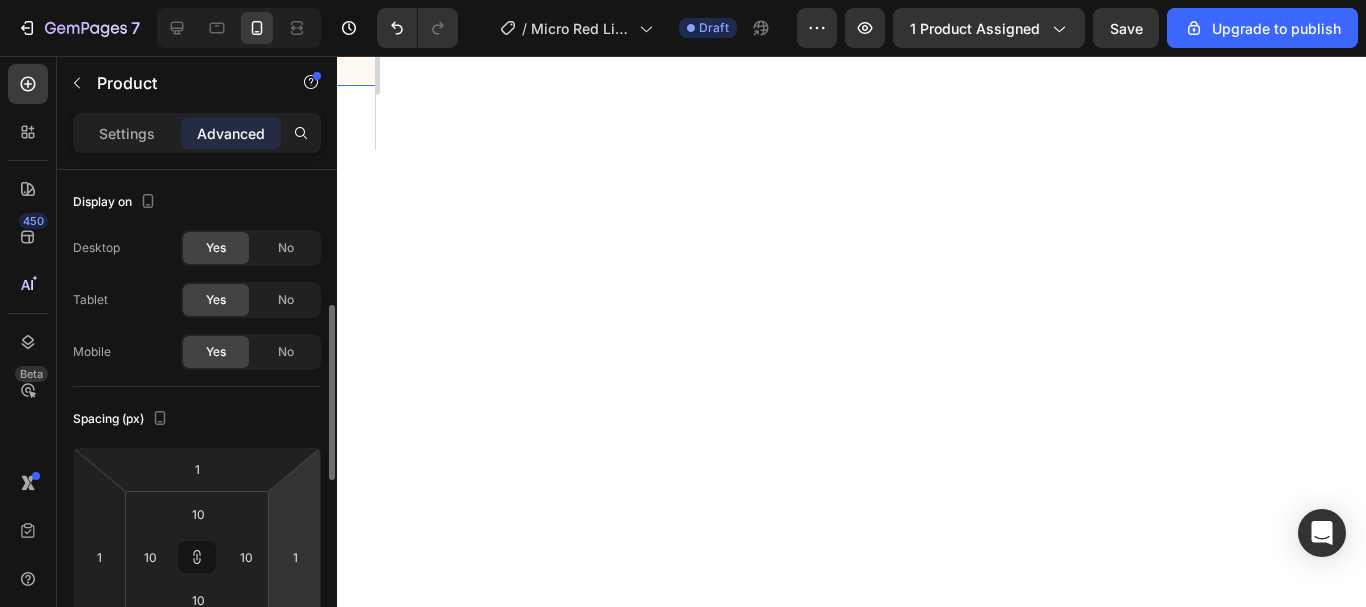 scroll, scrollTop: 100, scrollLeft: 0, axis: vertical 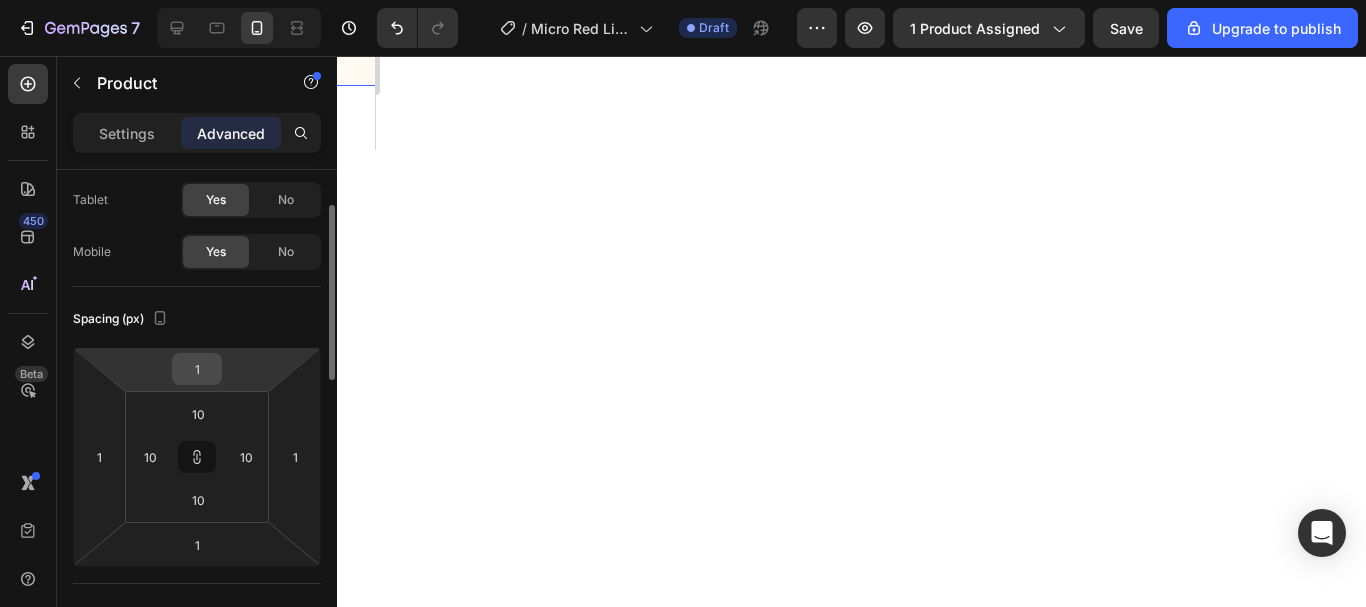 click on "1" at bounding box center [197, 369] 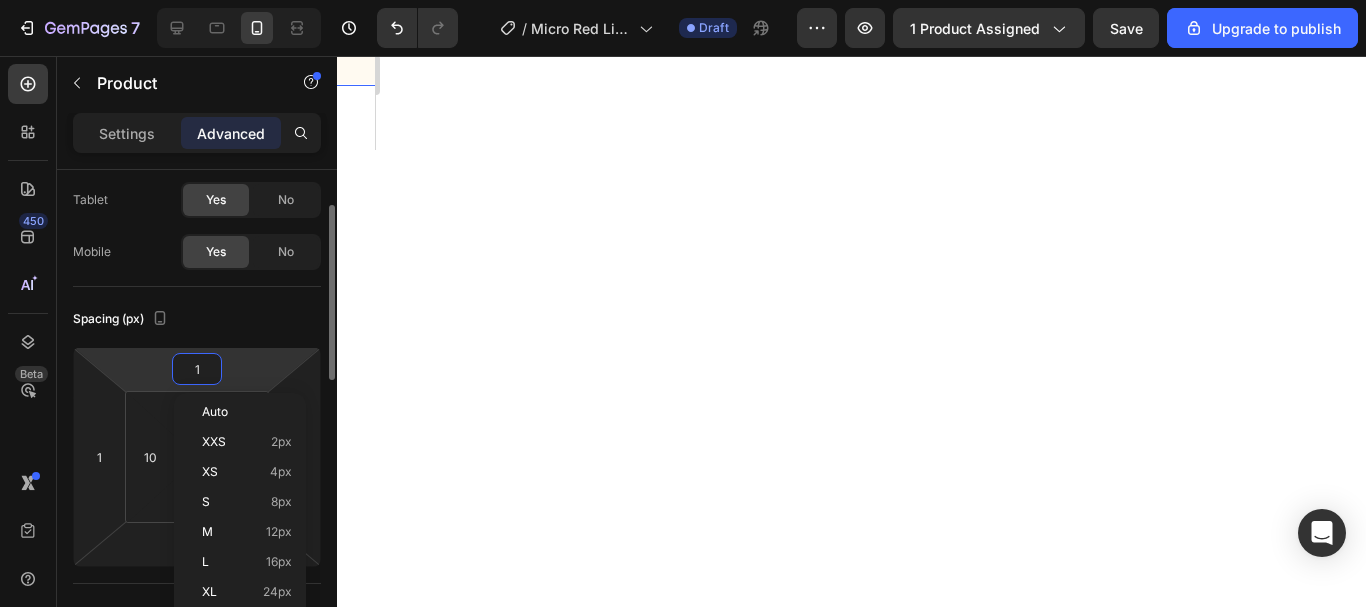 type on "0" 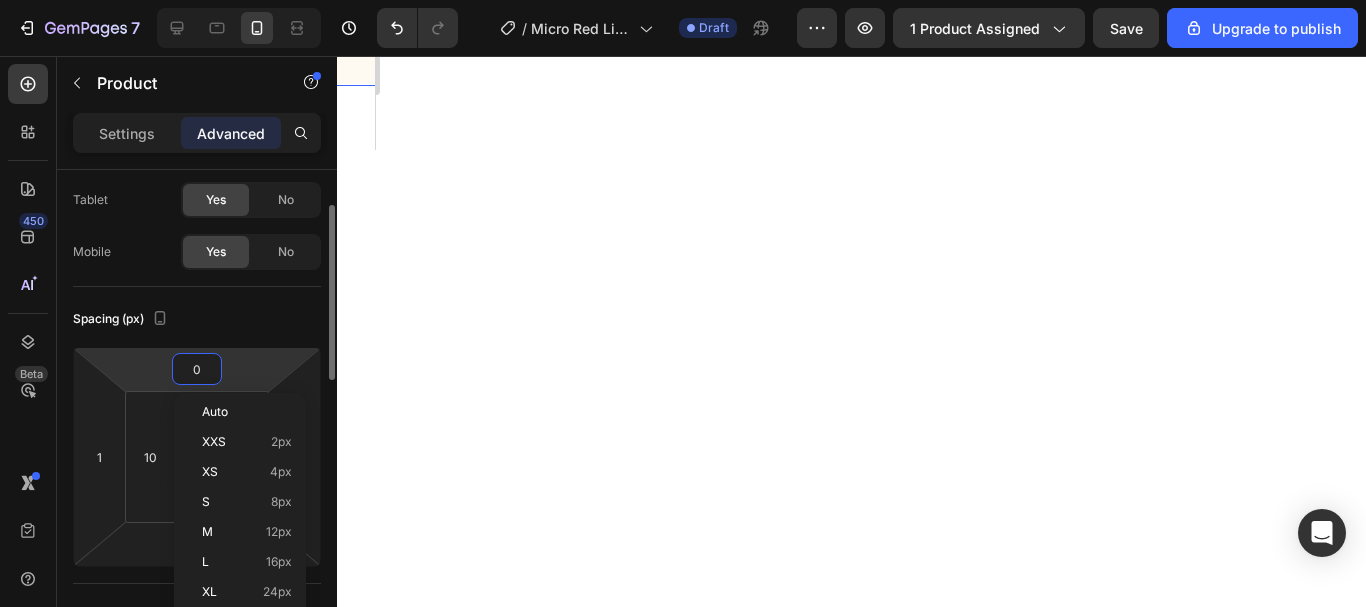 type on "0" 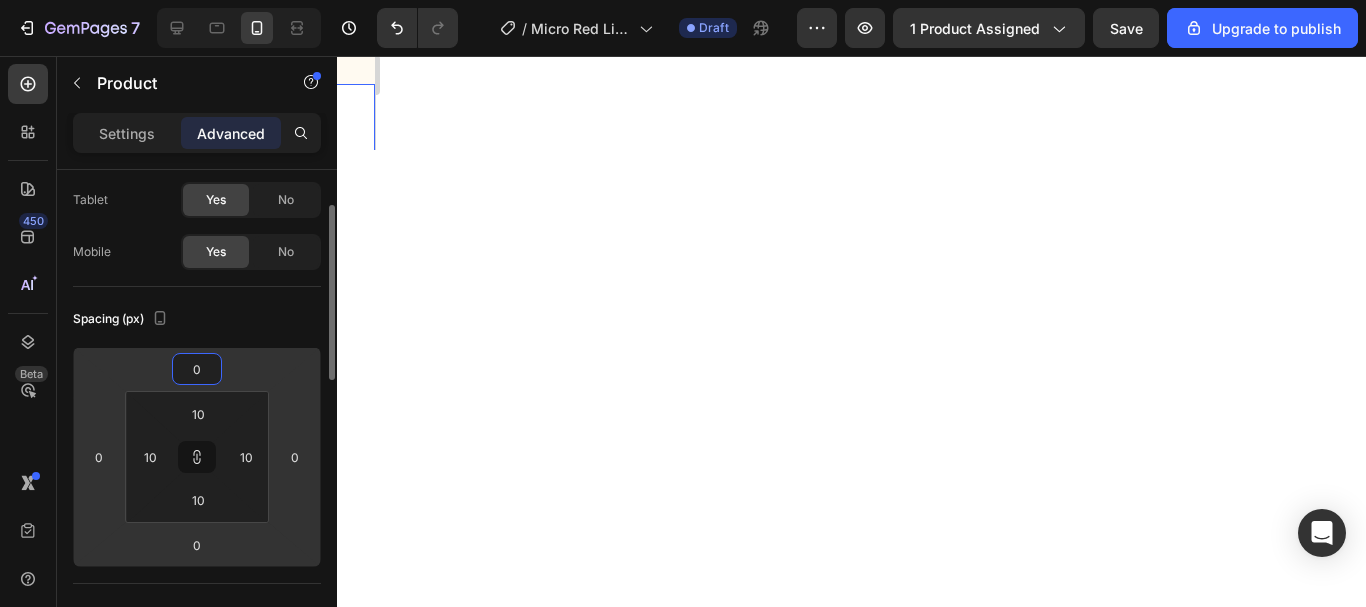 type on "0" 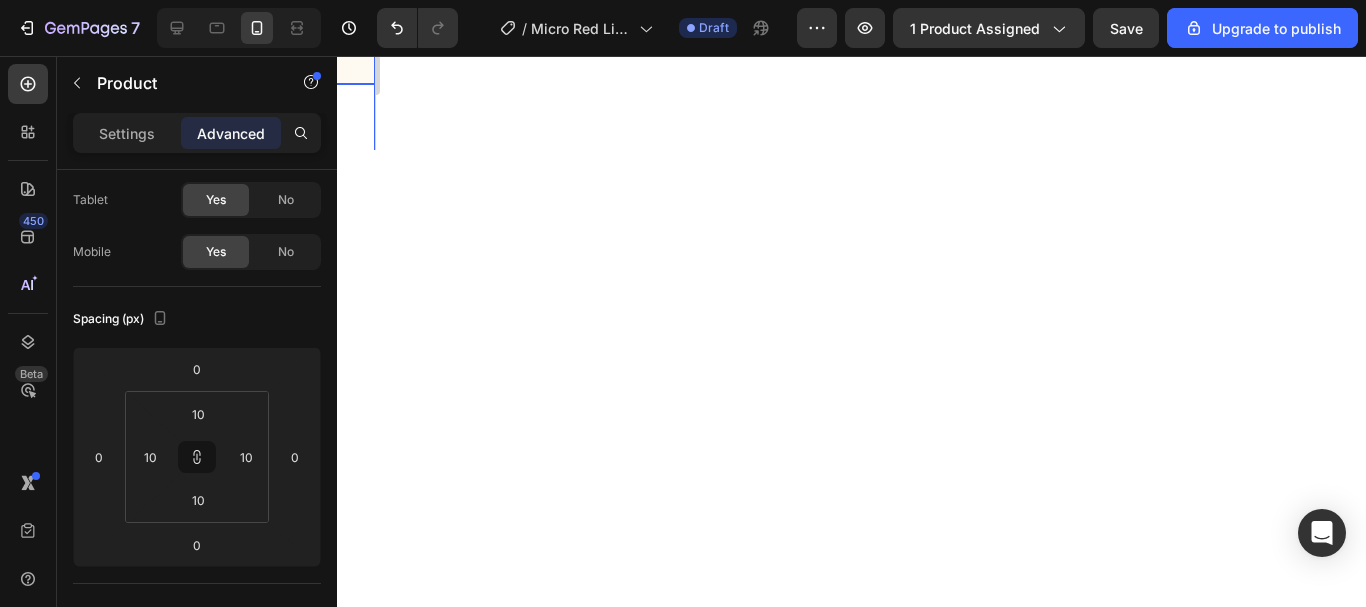 click on "Your On-the-Go Spa & Recovery Belt Heading Image Feels like a spa session (without leaving your house) Text block Image Relaxes tight, overworked muscles Text block Image You can even wear it while making coffee or watching Netflix Text block Icon List Image PERFECT, I WANT IT! Button Image Image Image Image Image Icon List Hoz 1,612 people love our belt Text block Row Row Row Section 2" at bounding box center [187, -292] 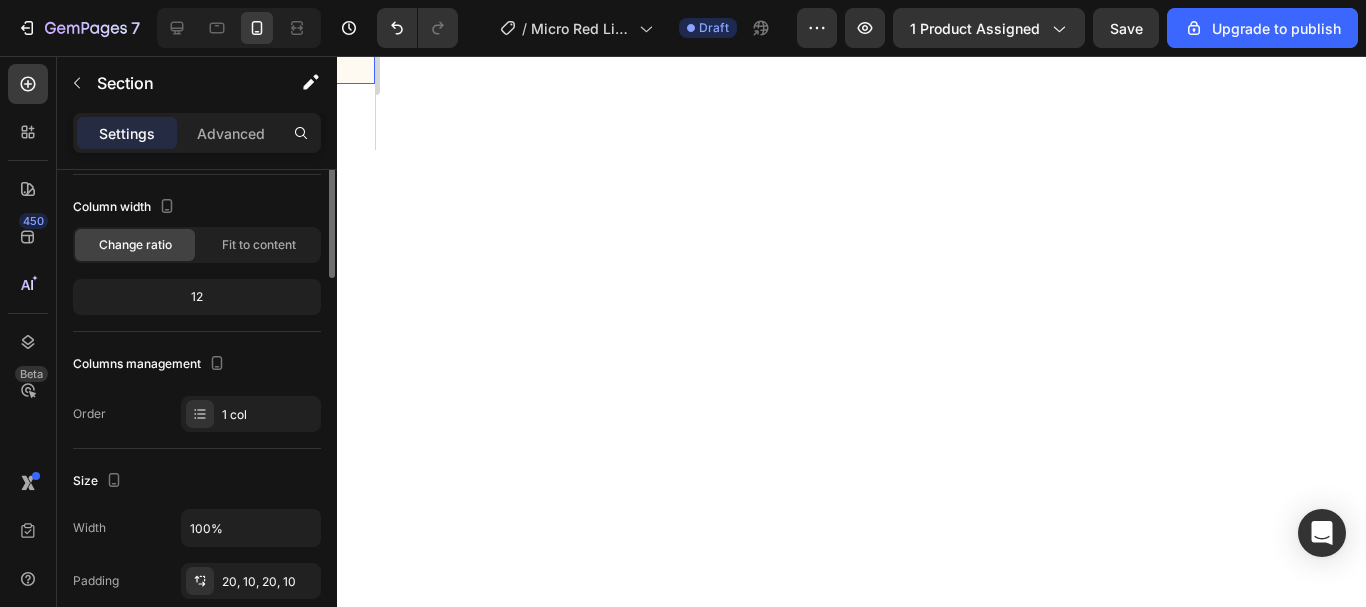 scroll, scrollTop: 0, scrollLeft: 0, axis: both 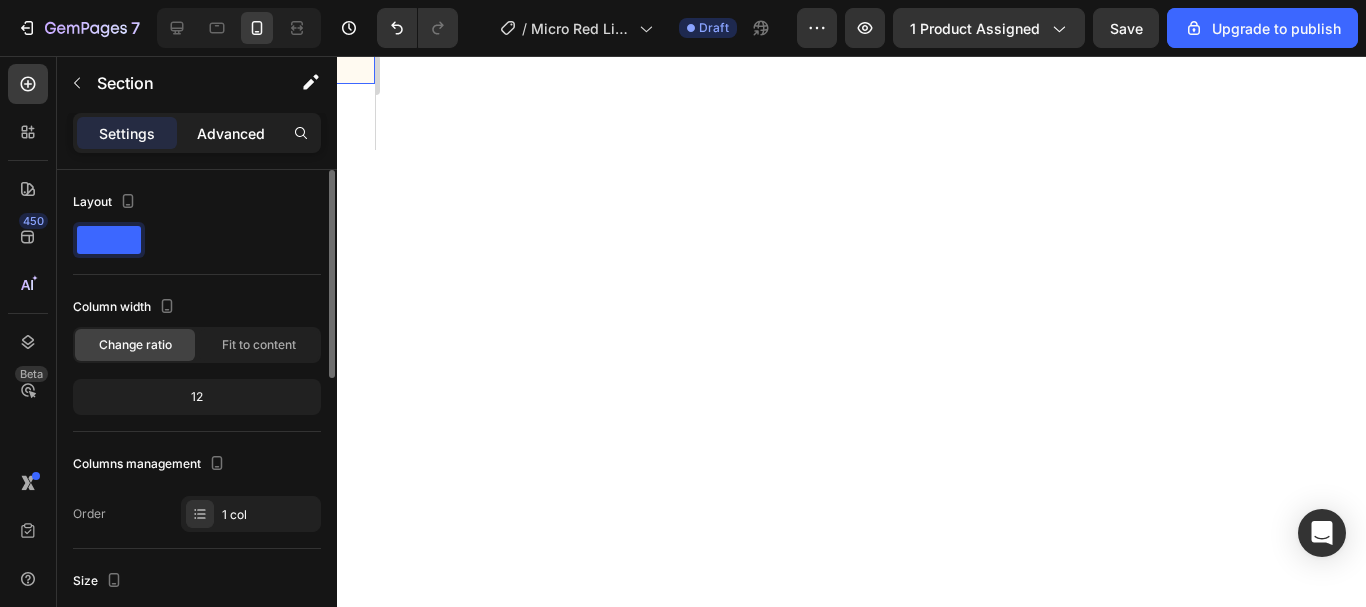 click on "Advanced" at bounding box center (231, 133) 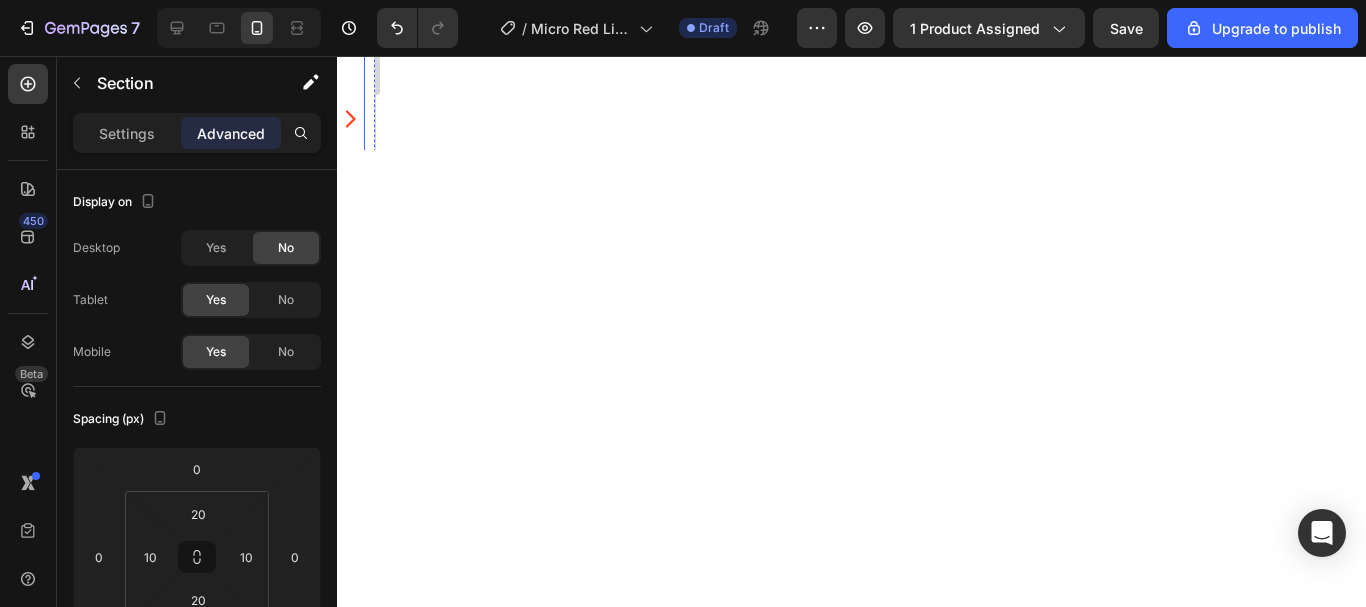 scroll, scrollTop: 1108, scrollLeft: 0, axis: vertical 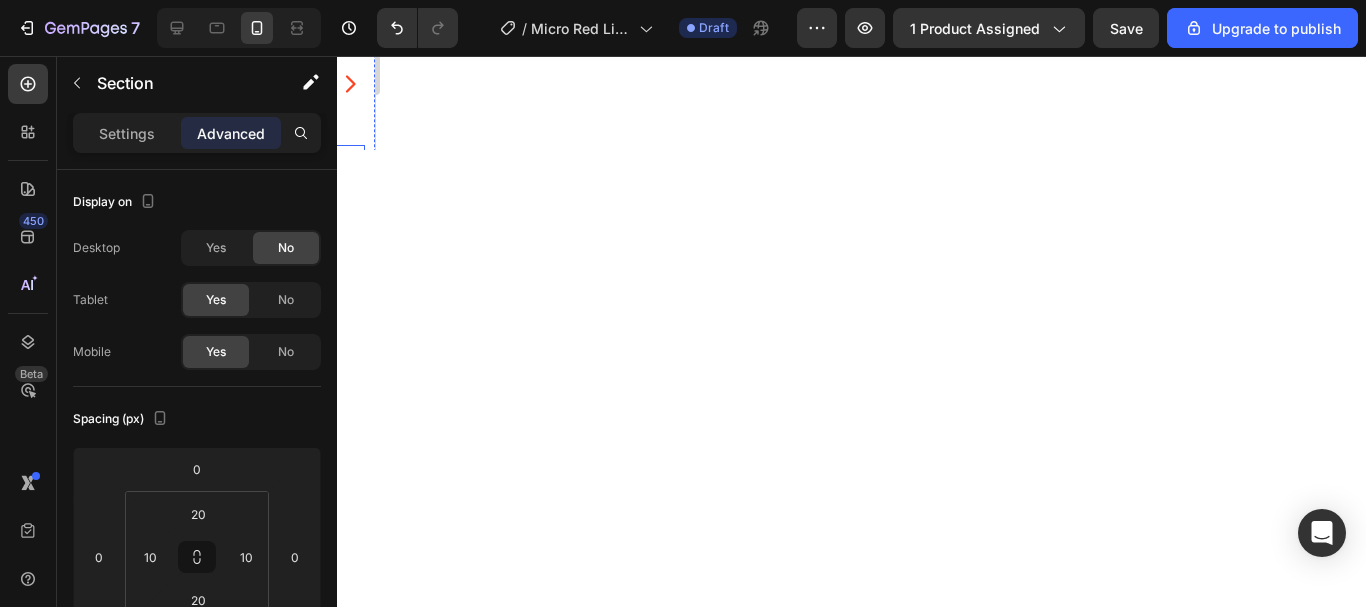 click on "Micro Red Light Therapy Belt Product Title $69.99 Product Price Product Price $99.99 Product Price Product Price SALE Text Block Row Row Image Targeted Pain Relief Without Pills Text Block Row Image Compact, Customizable, and Easy to Use Text Block Row Image Recovery & Relaxation on the Go Text Block Row Image Total Wellness Boost: From Muscle to Mood Text Block Row Kaching Bundles Kaching Bundles Add to cart Add to Cart Image Image Image Image Row [FIRST] [LAST], [AGE], [STATE] Text Block Icon Icon Icon Icon Icon Icon List Row "After my car accident, I struggled with daily back and shoulder pain. This red light belt is a game-changer. The warmth and gentle vibration feel like a mini spa session, and I’ve honestly cut my pain meds in half. I use it every evening while watching TV — it’s become part of my wind-down routine." Text Block Row [FIRST] [LAST], [AGE], [STATE] Text Block Icon Icon Row" at bounding box center (187, 543) 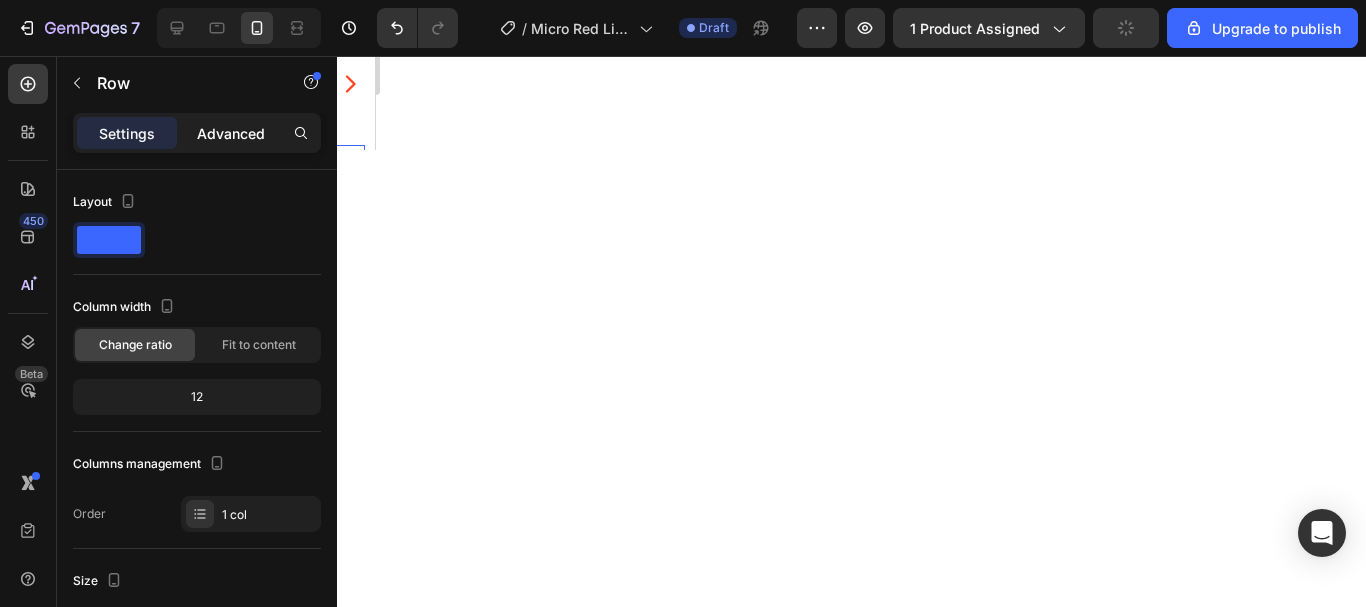 click on "Advanced" at bounding box center [231, 133] 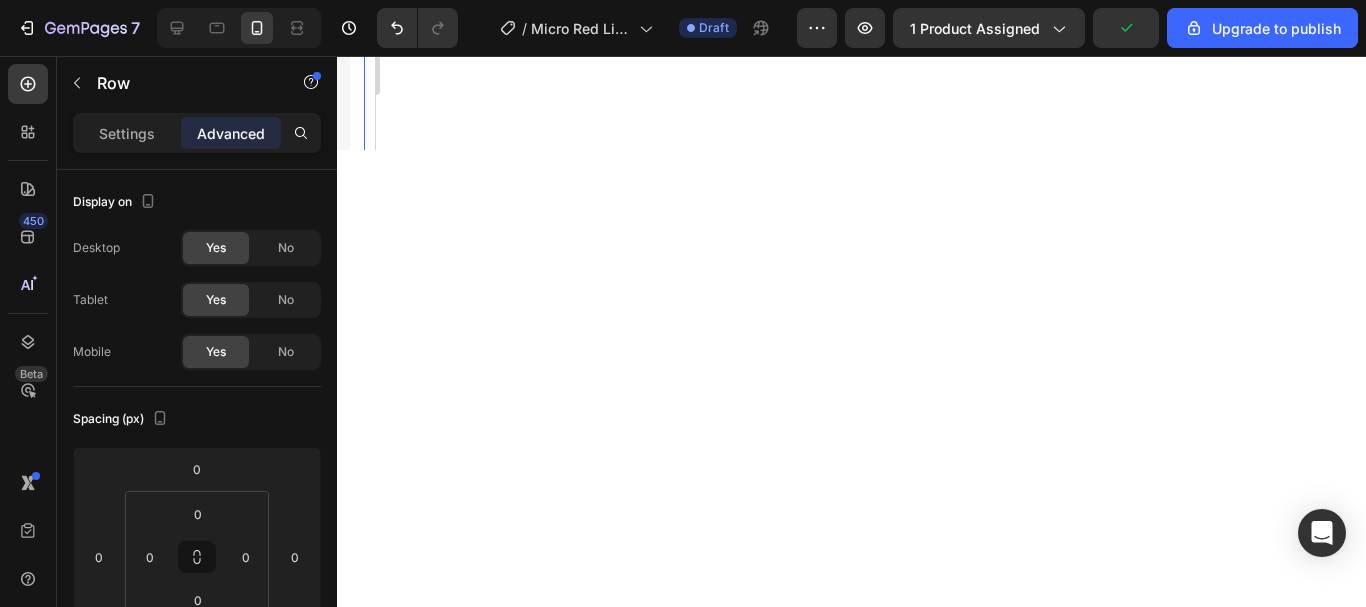 scroll, scrollTop: 1808, scrollLeft: 0, axis: vertical 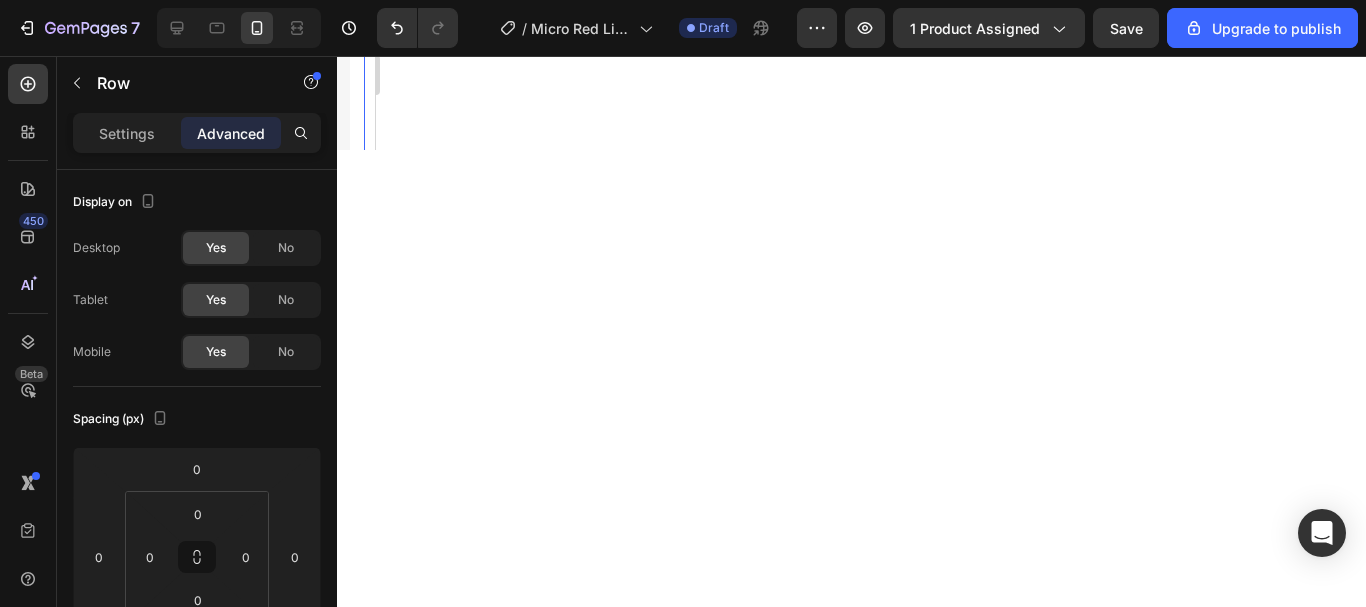 click on "The Smartest Red Light Belt on the Market Heading It’s hard to explain what it feels like—but imagine warm sunlight mixed with a soft massage wrapped around your aching body. You literally feel it working within minutes. Text block It’s like pressing the "reset" button for your body. Text block Row Video Start Walking Pain-Free Heading Ever feel like your body’s yelling at you after a long day—or worse, a workout? Text block This pocket-sized red light therapy belt can change everything. Text block And no, it’s not some giant clunky device that needs to be plugged in 24/7. Text block Row Wraps Around Any Body Part Heading Back. Neck. Knees. Feet. Thighs. Arms. You name it, it fits. Text block Whether you’re at your desk, on a flight, or standing in line at the grocery store, you can wear it—without anyone knowing you’re literally healing as you move. Text block Oh, and it’s lighter than your phone. Text block Text block Yup. It’s like carrying a wellness clinic in your backpack. Row" at bounding box center [187, 1240] 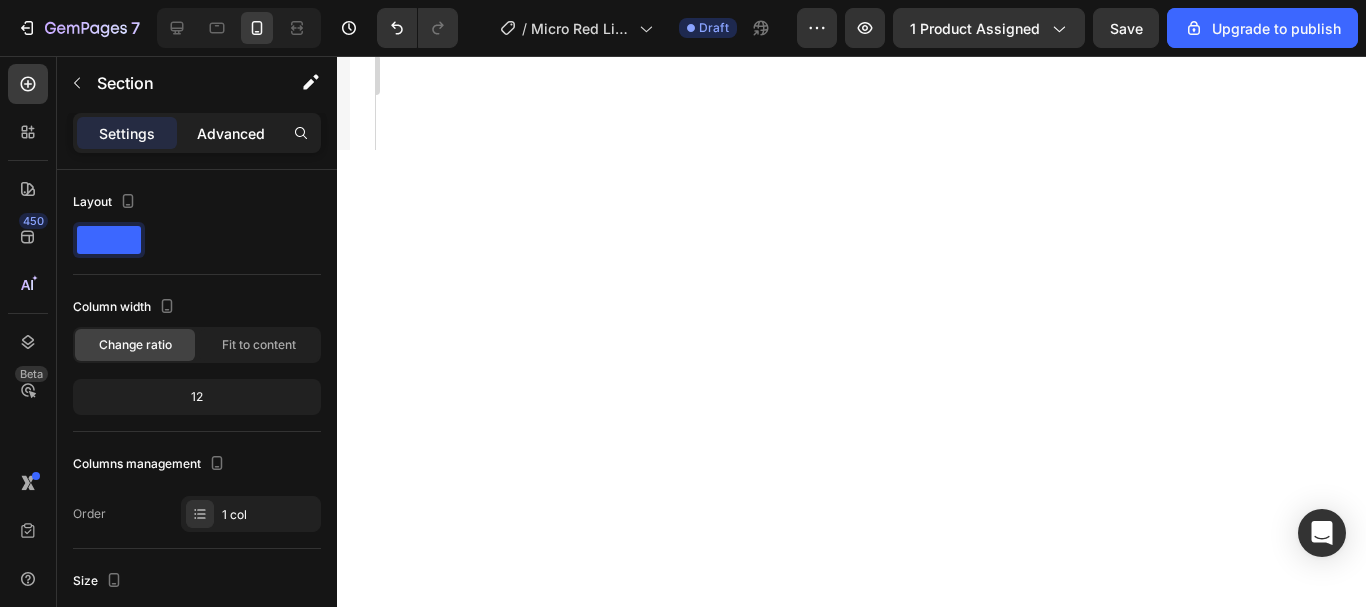 click on "Advanced" at bounding box center [231, 133] 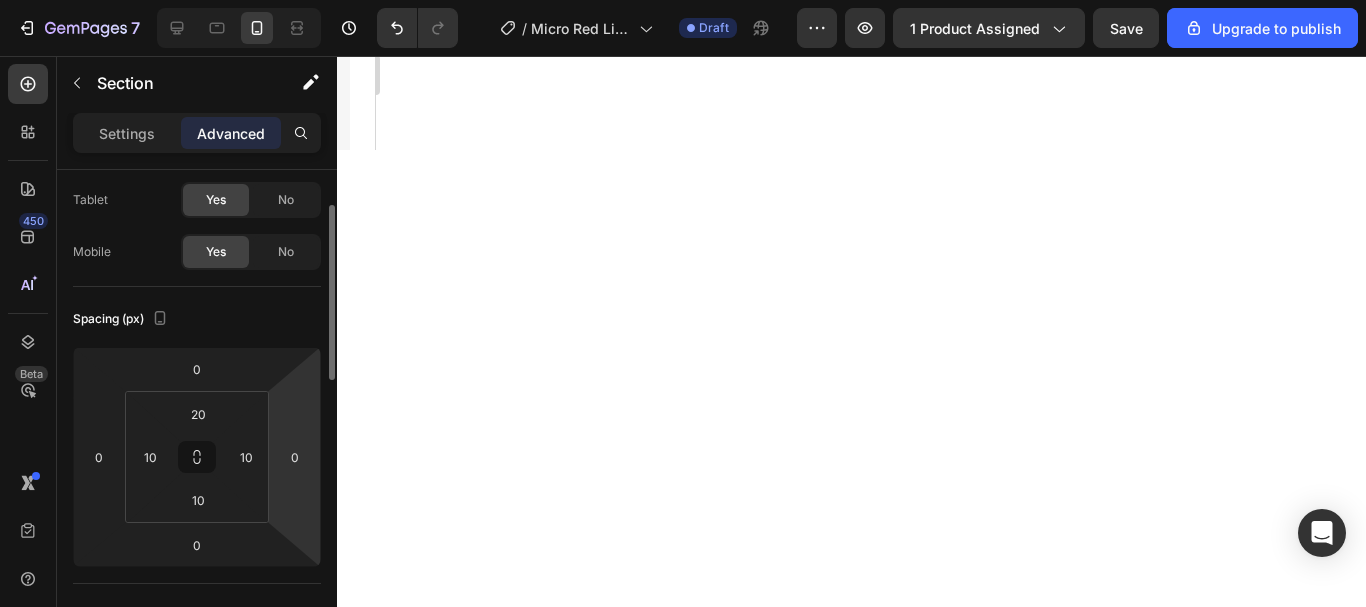 scroll, scrollTop: 200, scrollLeft: 0, axis: vertical 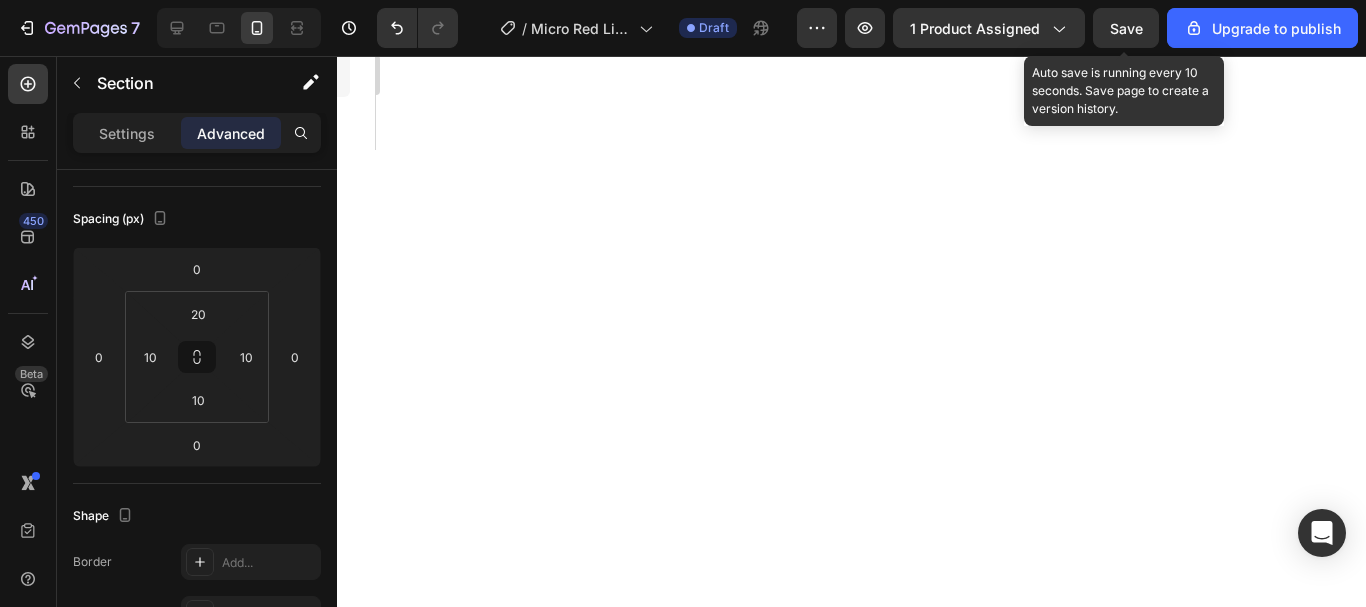 click on "Save" at bounding box center [1126, 28] 